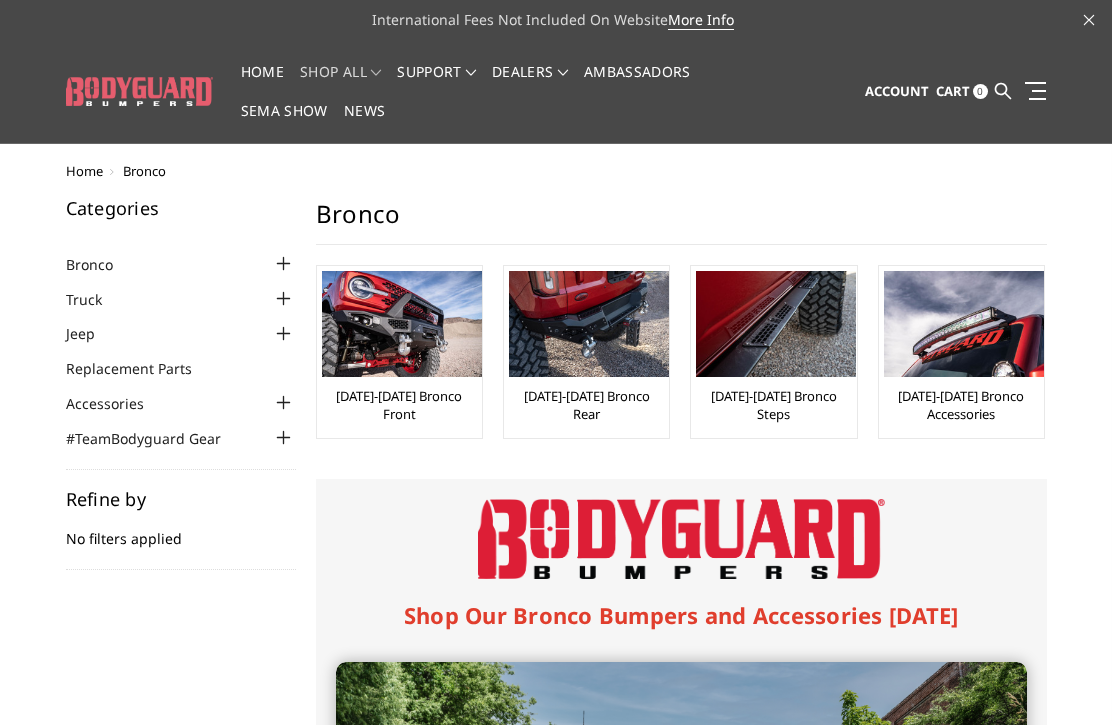 scroll, scrollTop: 0, scrollLeft: 0, axis: both 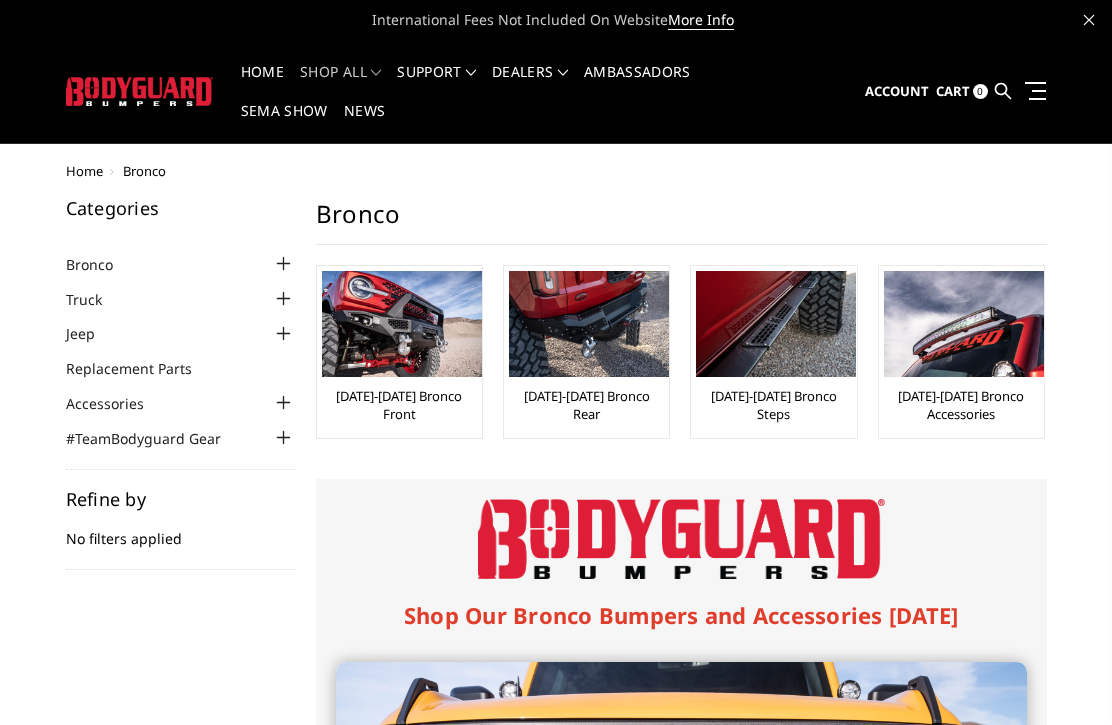 click at bounding box center [1003, 91] 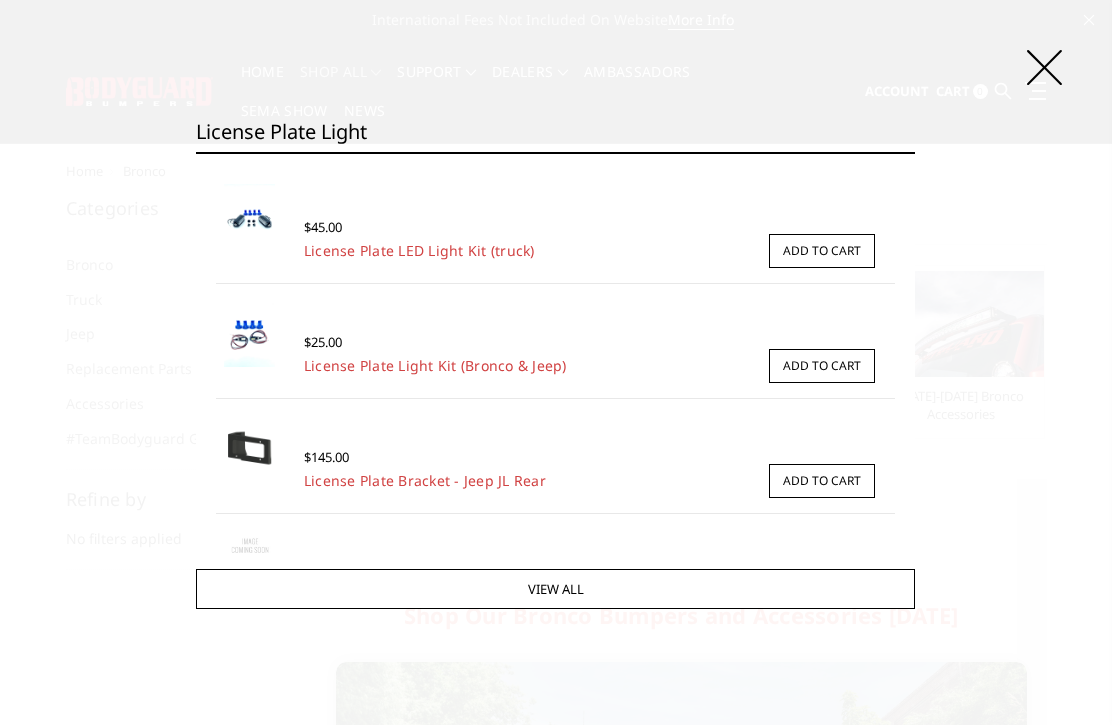 type on "License plate light" 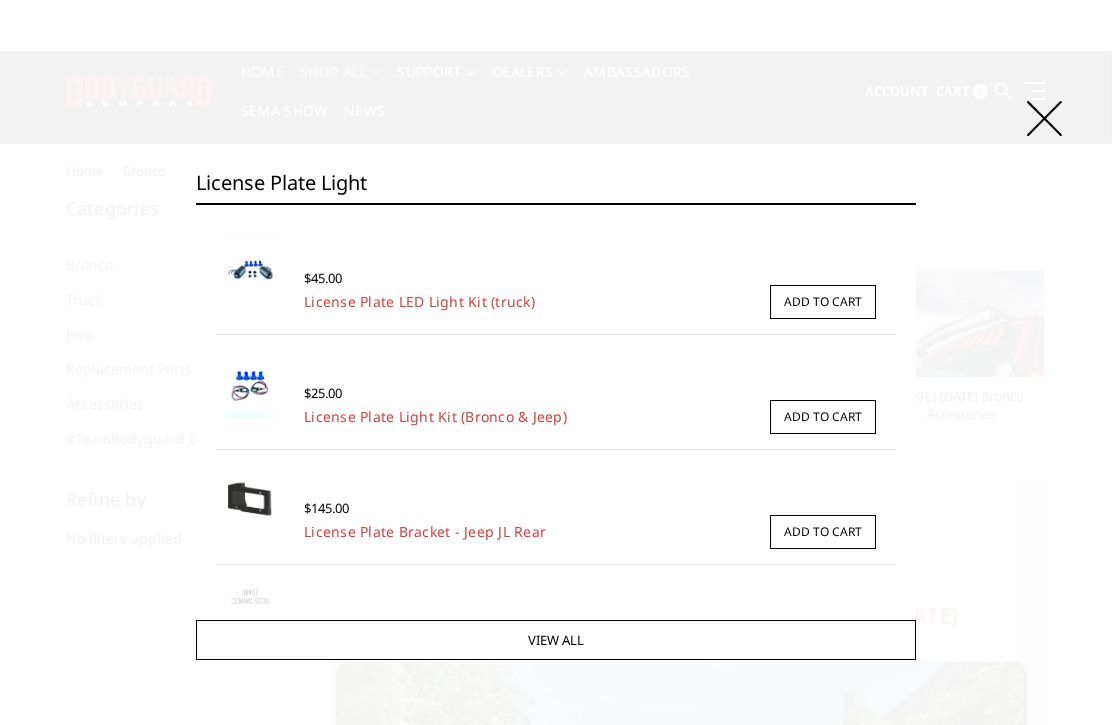 scroll, scrollTop: 0, scrollLeft: 0, axis: both 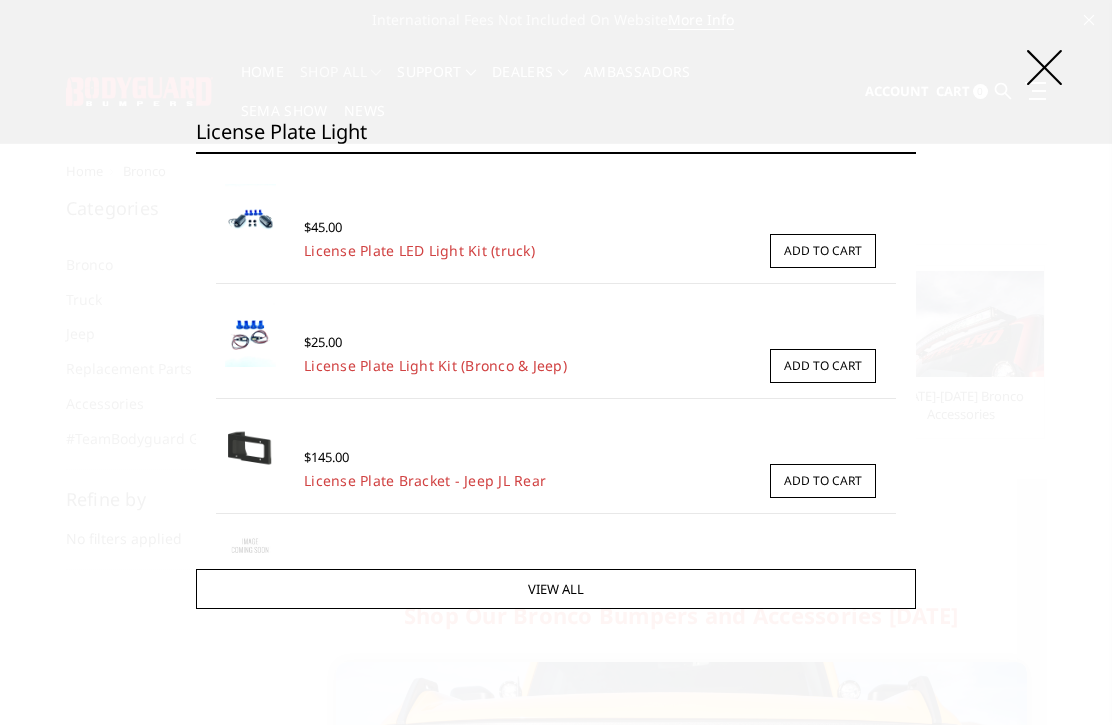 click on "License Plate Light Kit (Bronco & Jeep)" at bounding box center (435, 365) 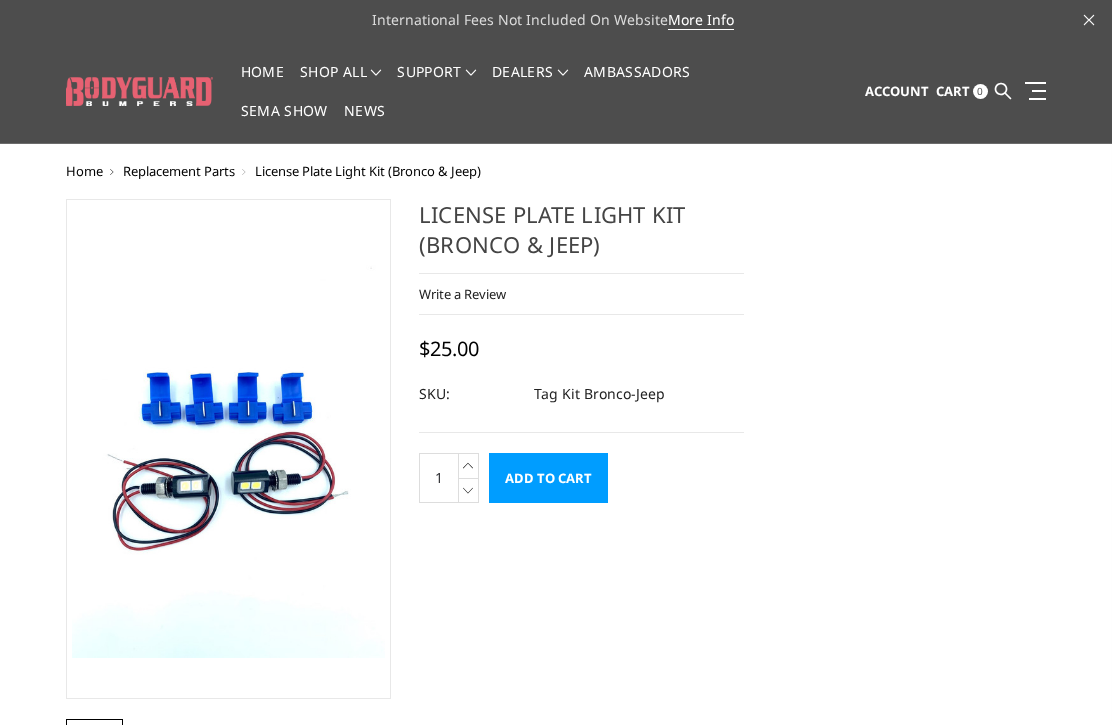 scroll, scrollTop: 0, scrollLeft: 0, axis: both 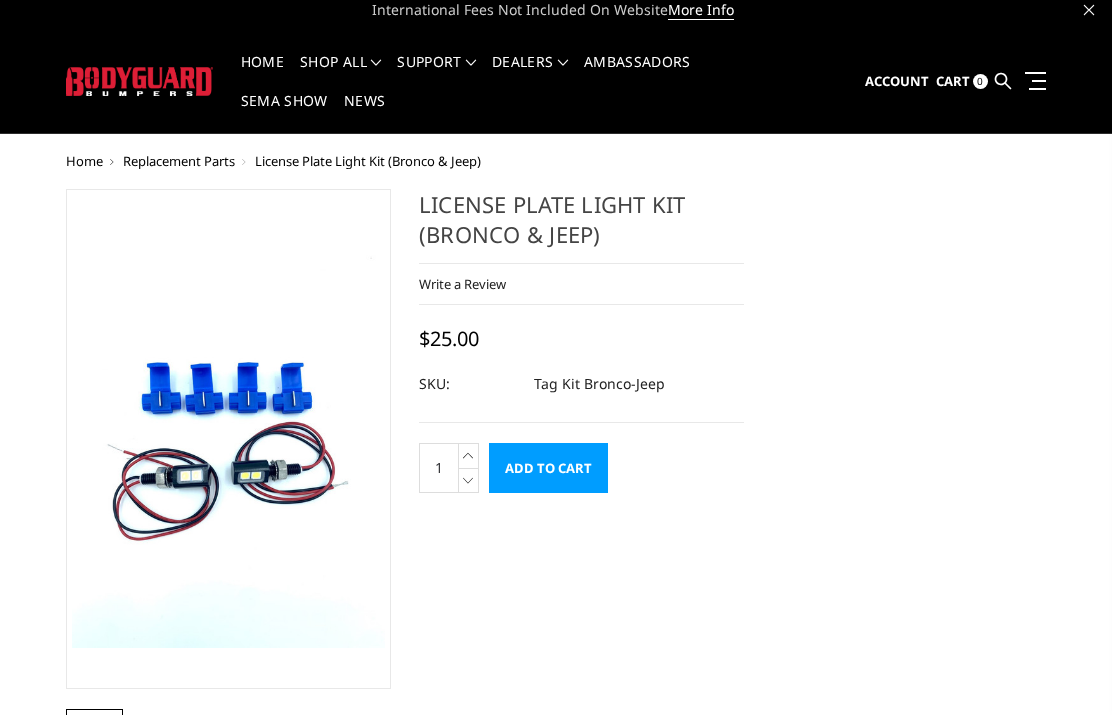 click on "Home" at bounding box center (84, 171) 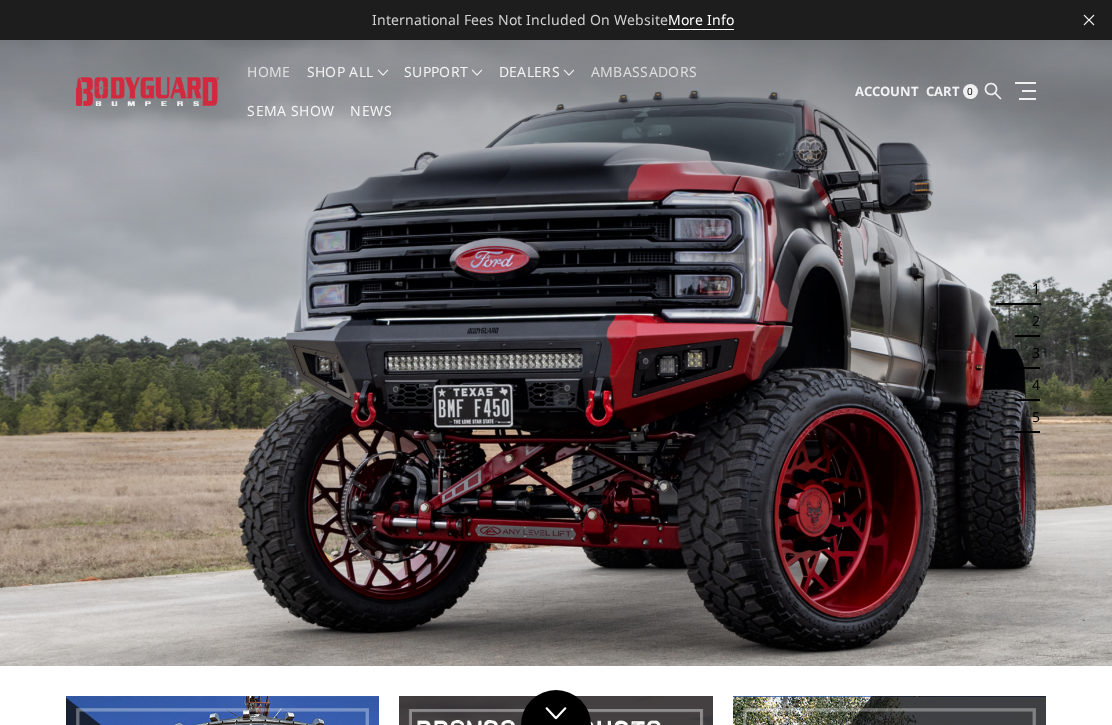 scroll, scrollTop: 0, scrollLeft: 0, axis: both 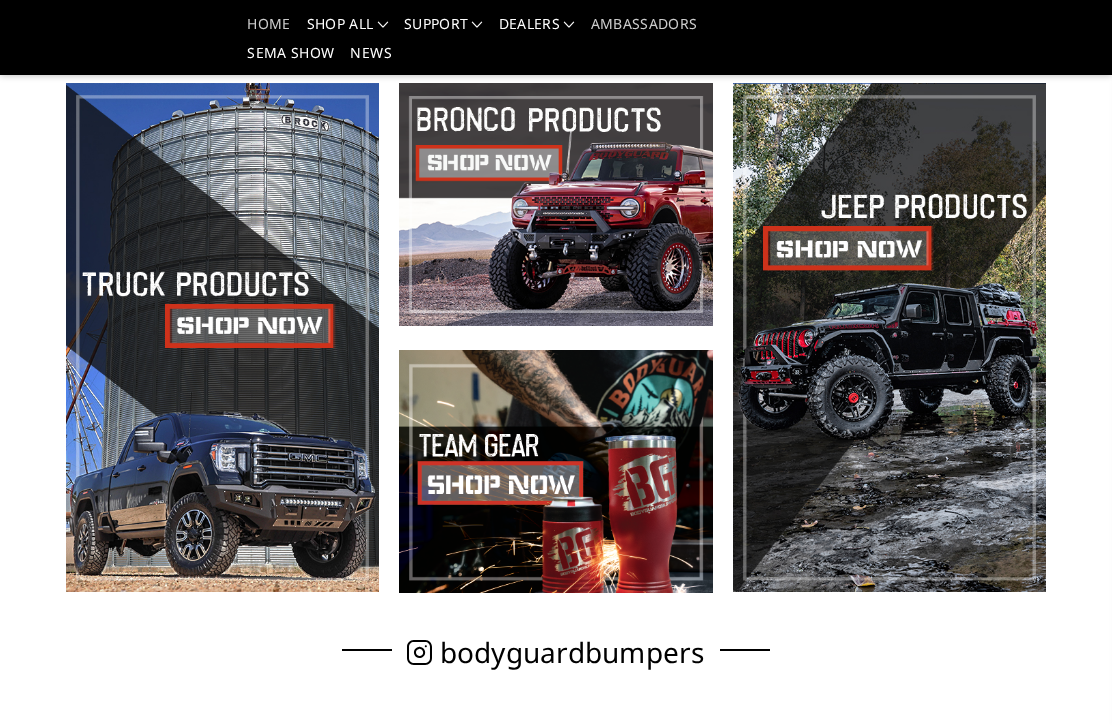 click at bounding box center (555, 204) 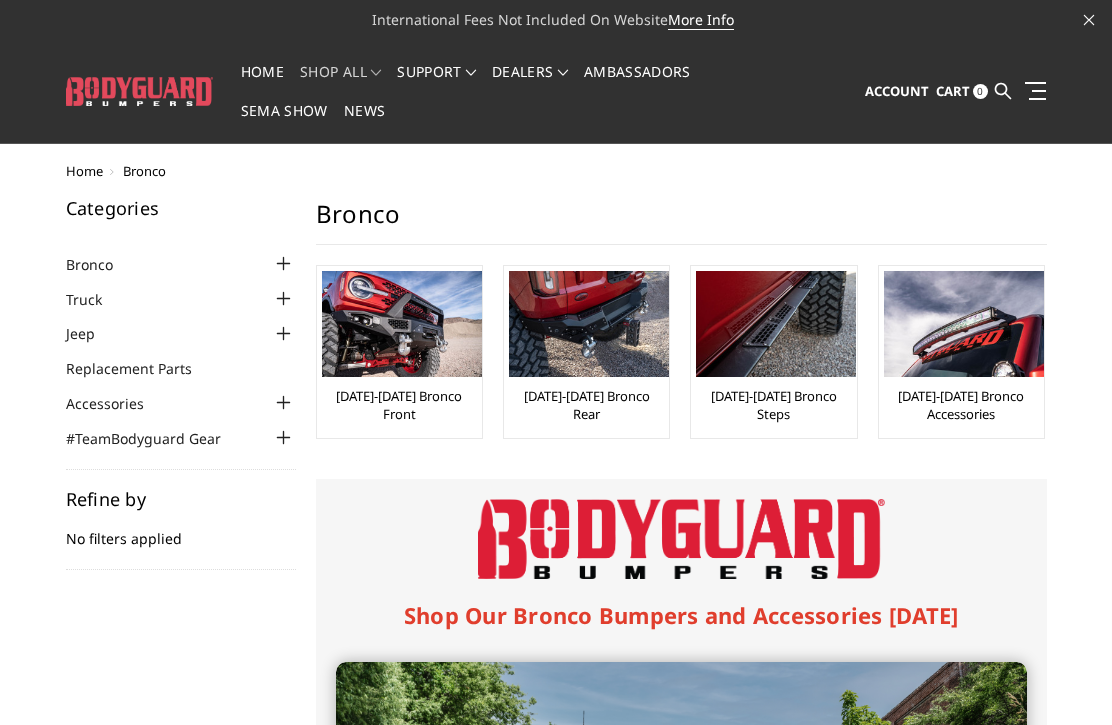 scroll, scrollTop: 0, scrollLeft: 0, axis: both 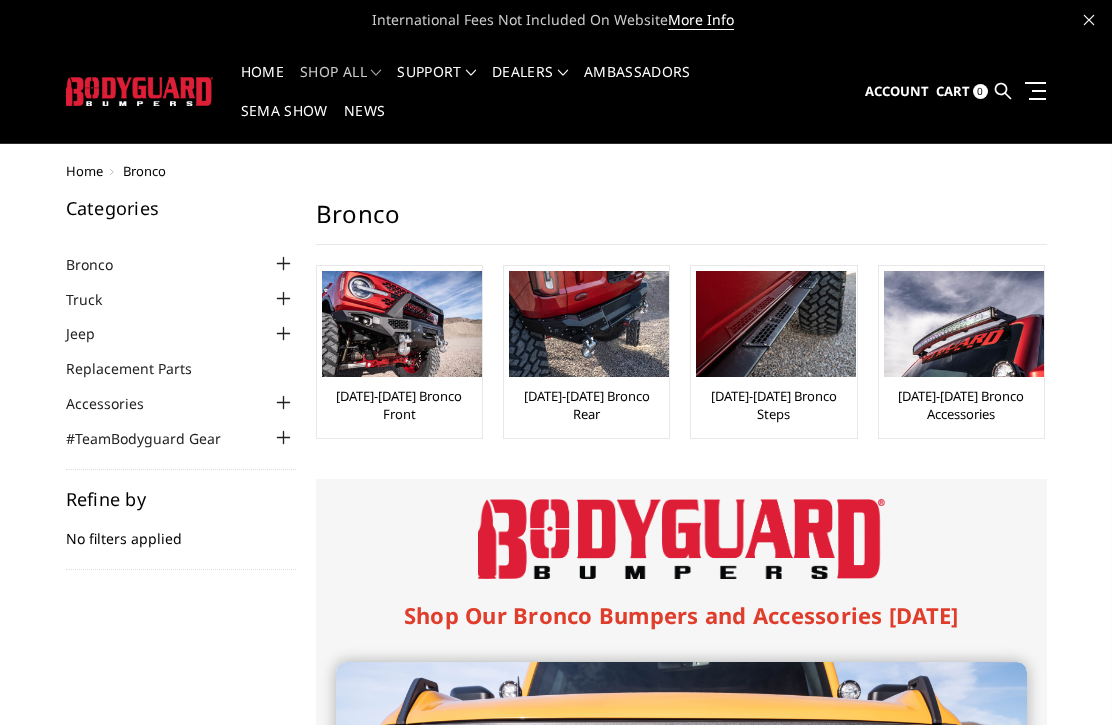 click at bounding box center (964, 324) 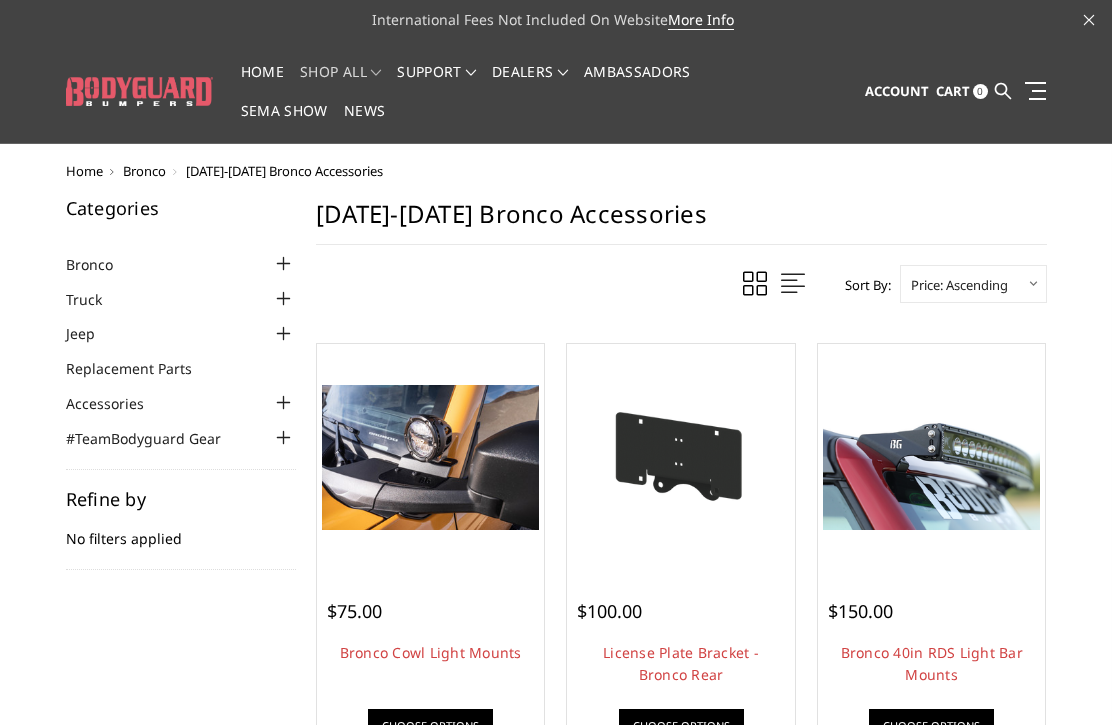 scroll, scrollTop: 0, scrollLeft: 0, axis: both 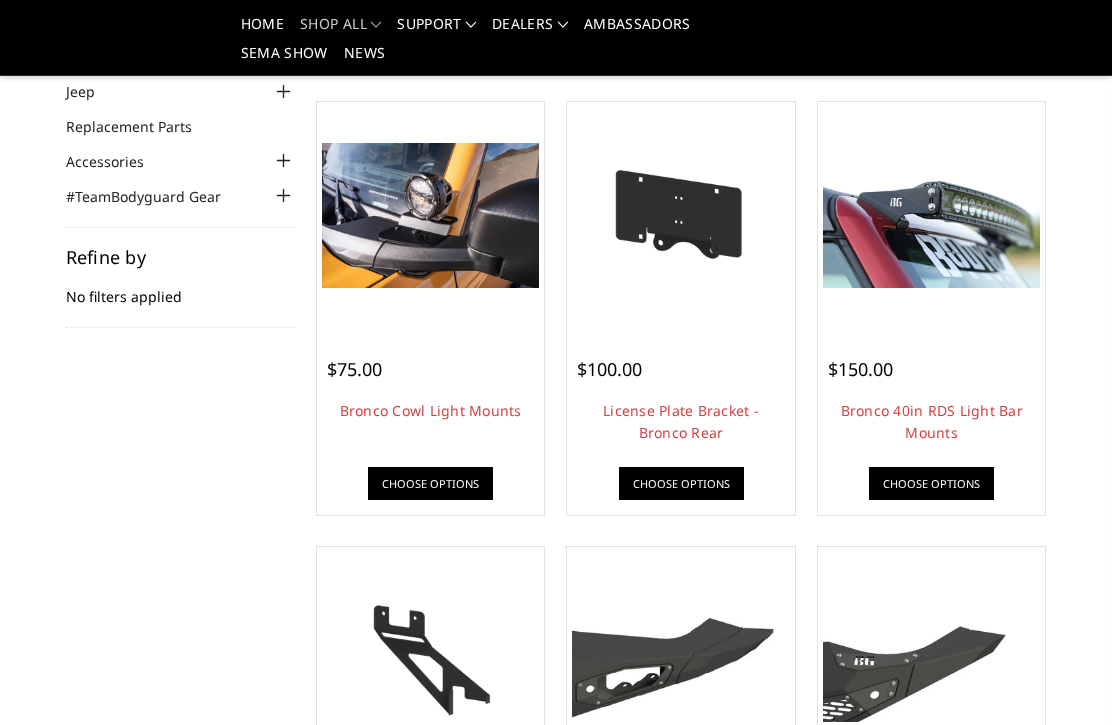 click on "Choose Options" at bounding box center (681, 483) 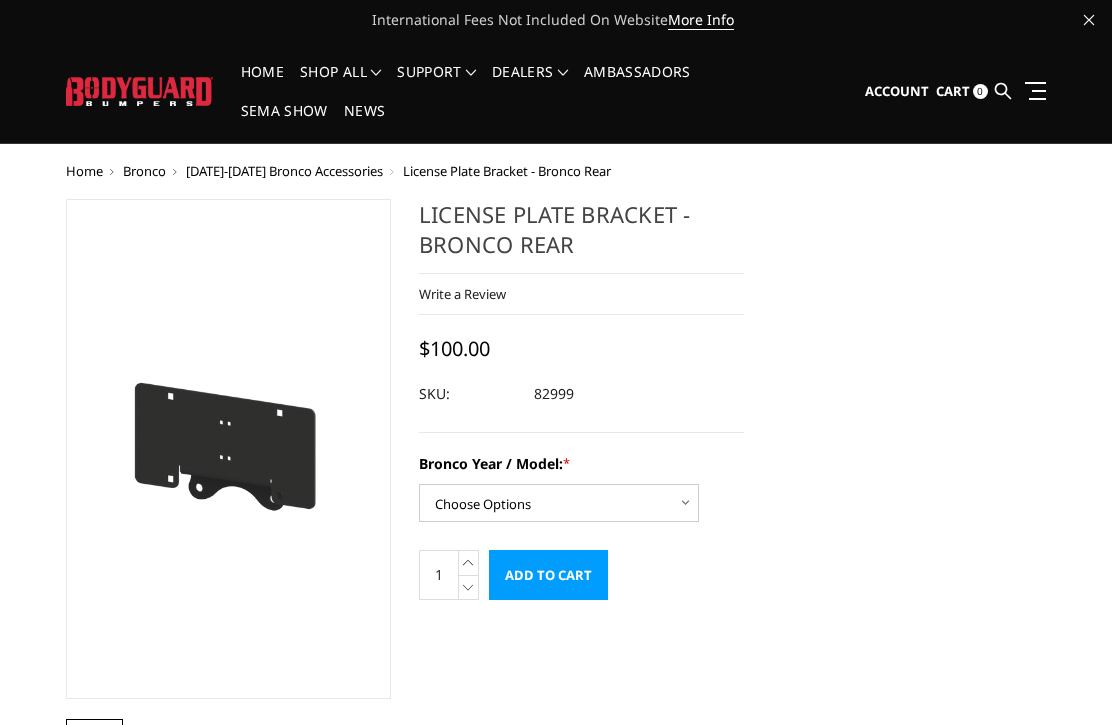 scroll, scrollTop: 0, scrollLeft: 0, axis: both 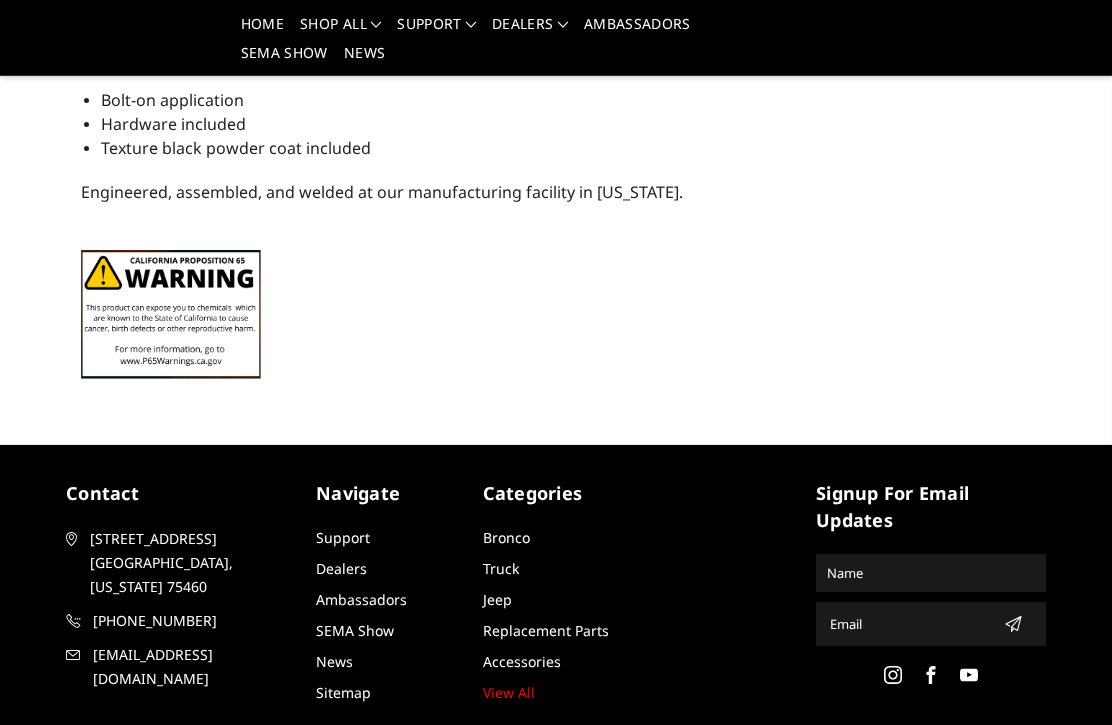 click on "Support" at bounding box center [343, 537] 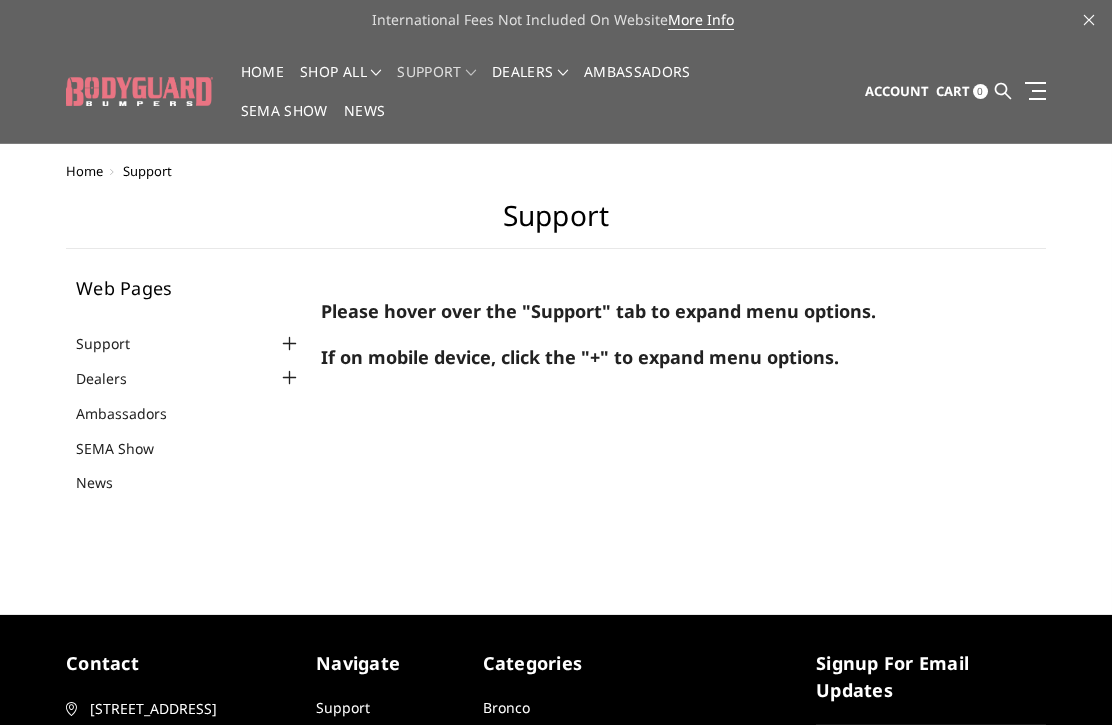 scroll, scrollTop: 0, scrollLeft: 0, axis: both 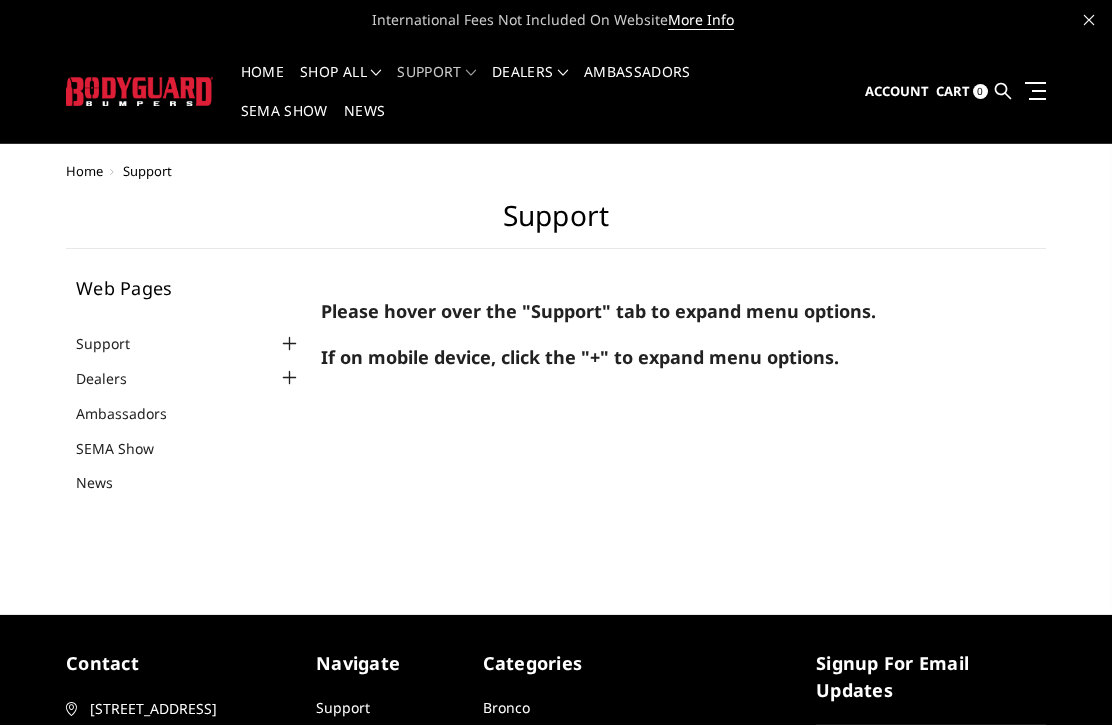 click at bounding box center [289, 344] 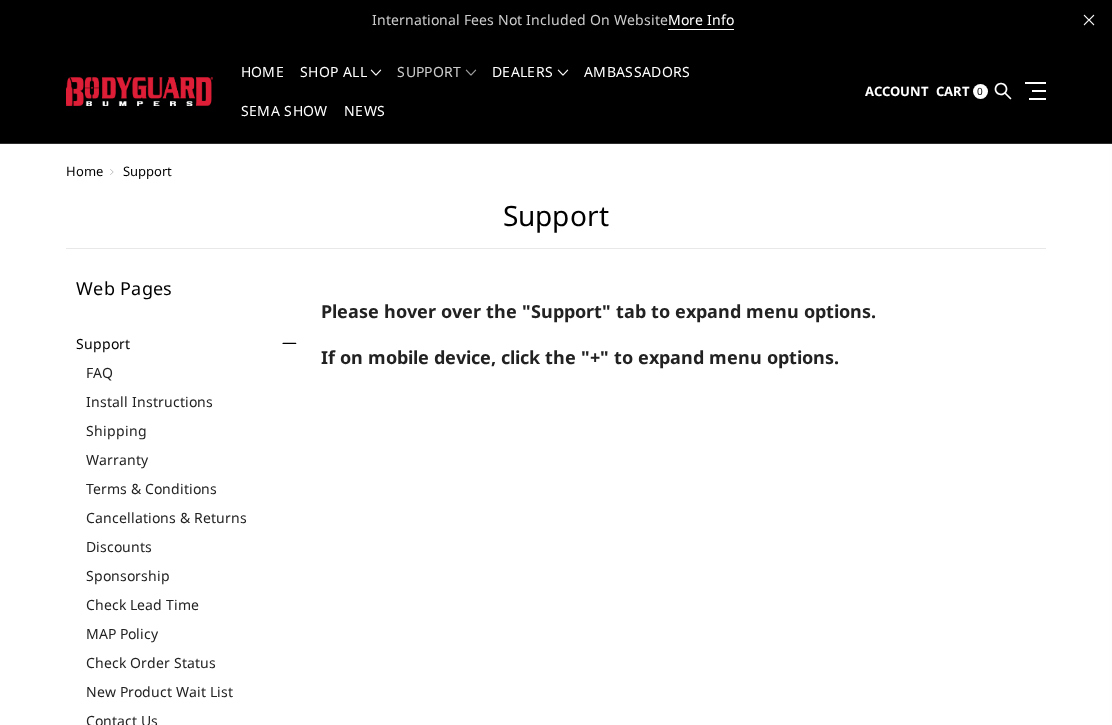 click on "Install Instructions" at bounding box center [193, 401] 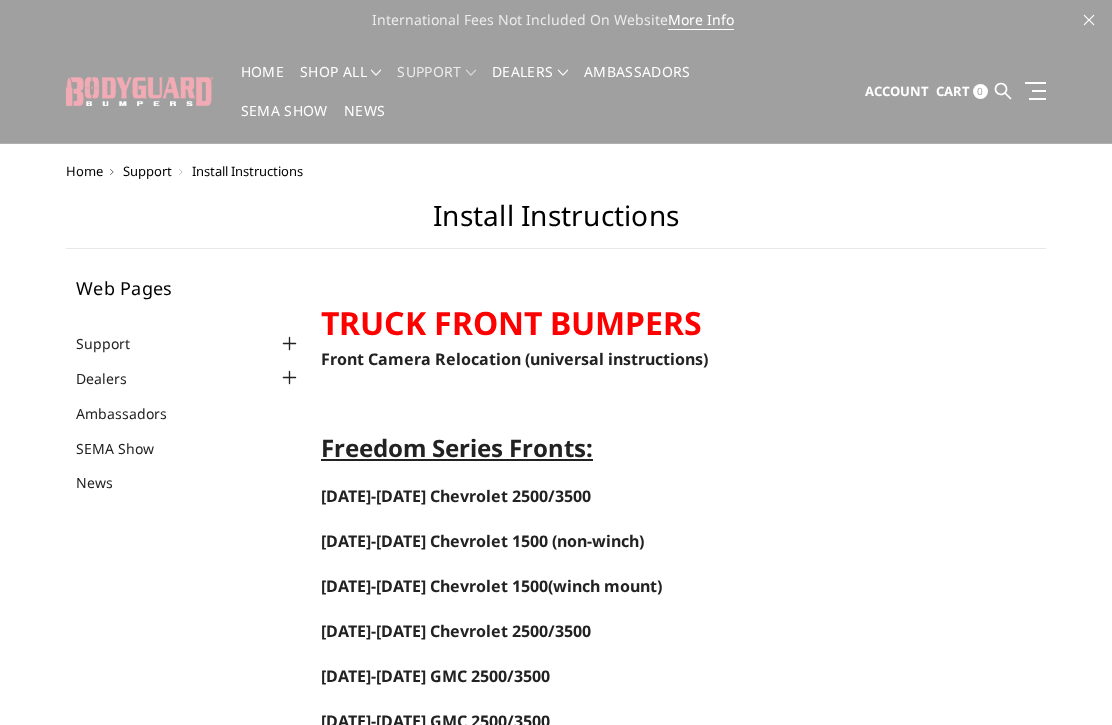 scroll, scrollTop: 0, scrollLeft: 0, axis: both 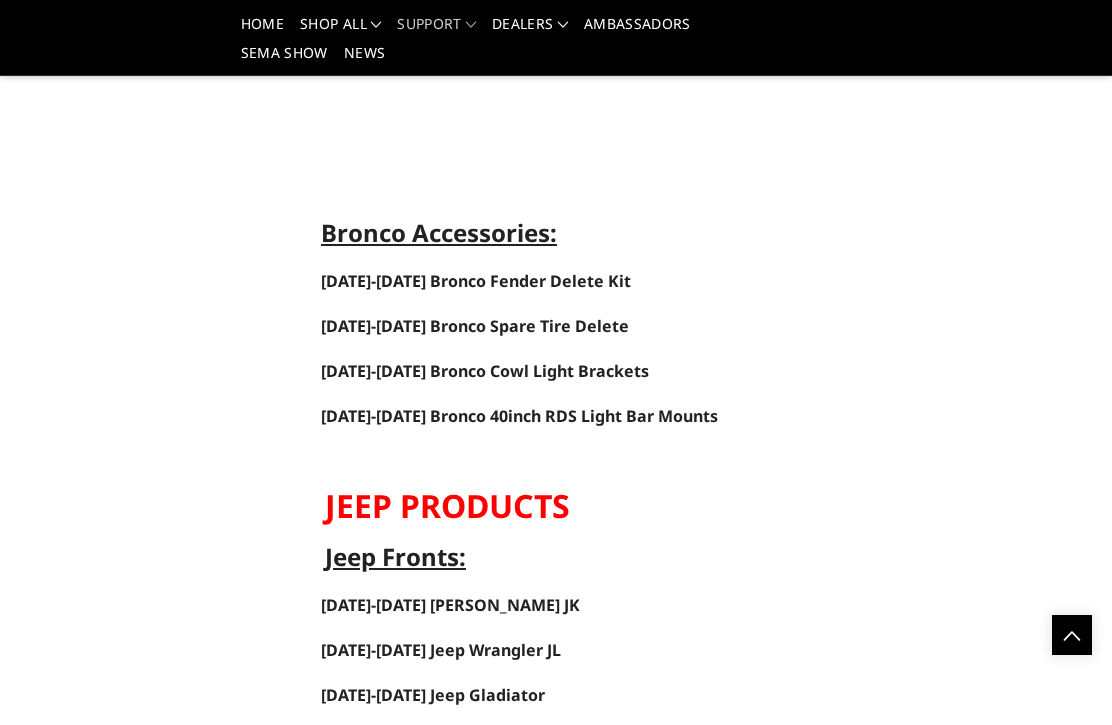 click on "2021-2025 Bronco Cowl Light Brackets" at bounding box center [485, 371] 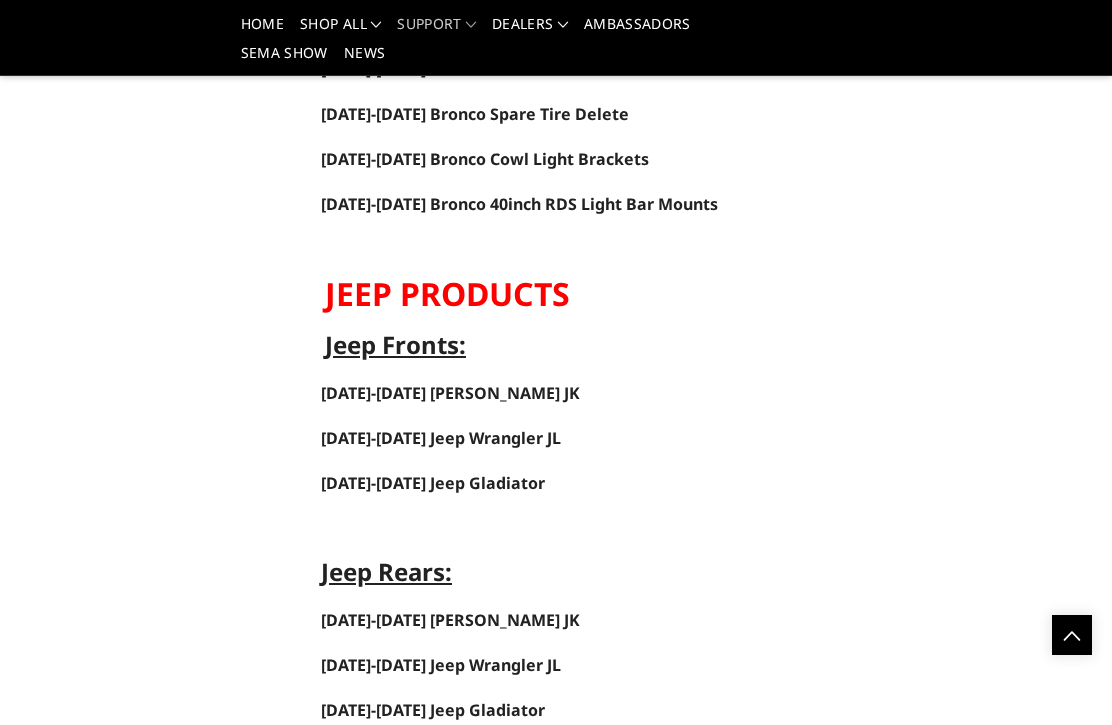 scroll, scrollTop: 6803, scrollLeft: 0, axis: vertical 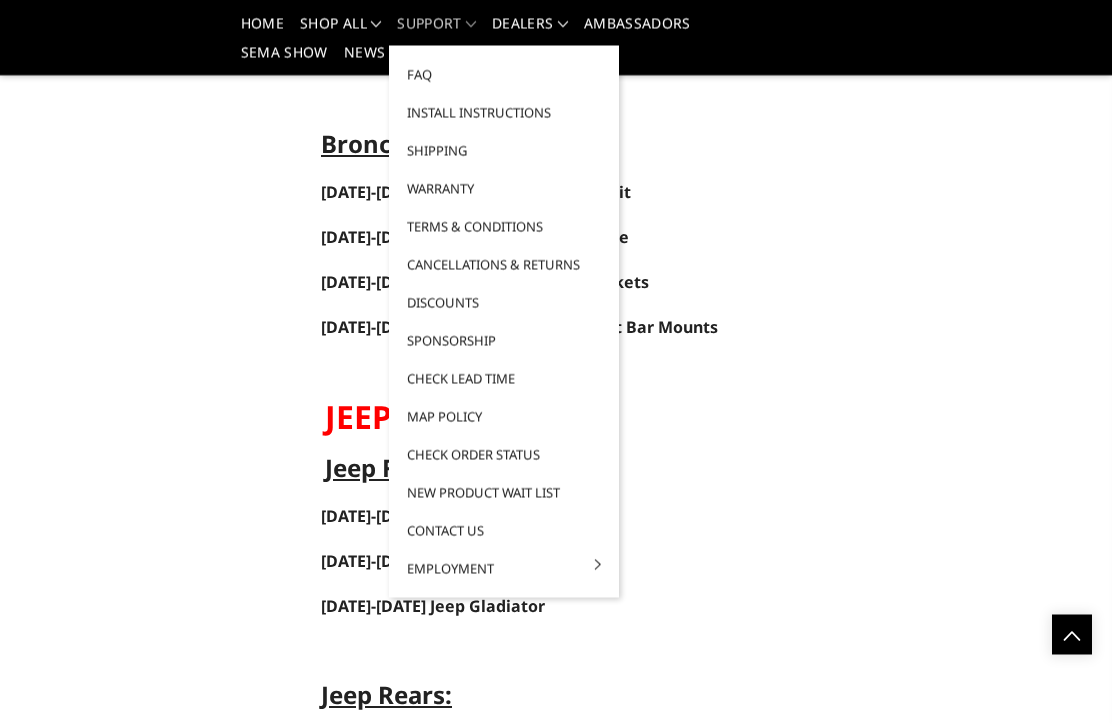 click on "Contact  Us" at bounding box center (504, 531) 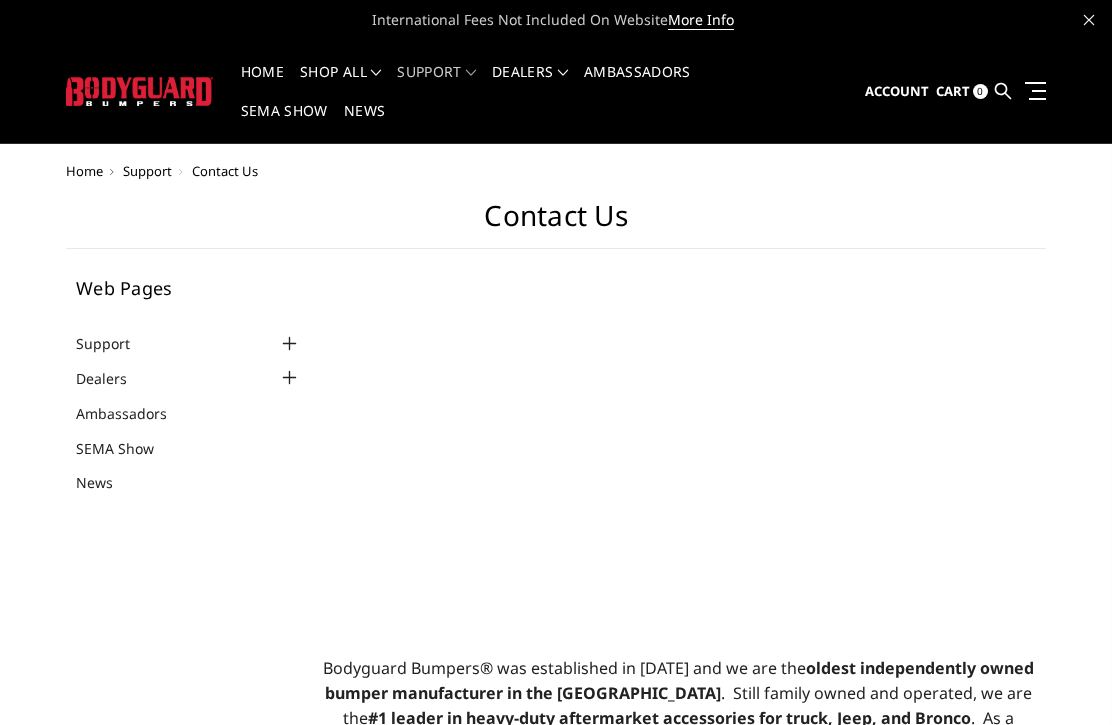 scroll, scrollTop: 0, scrollLeft: 0, axis: both 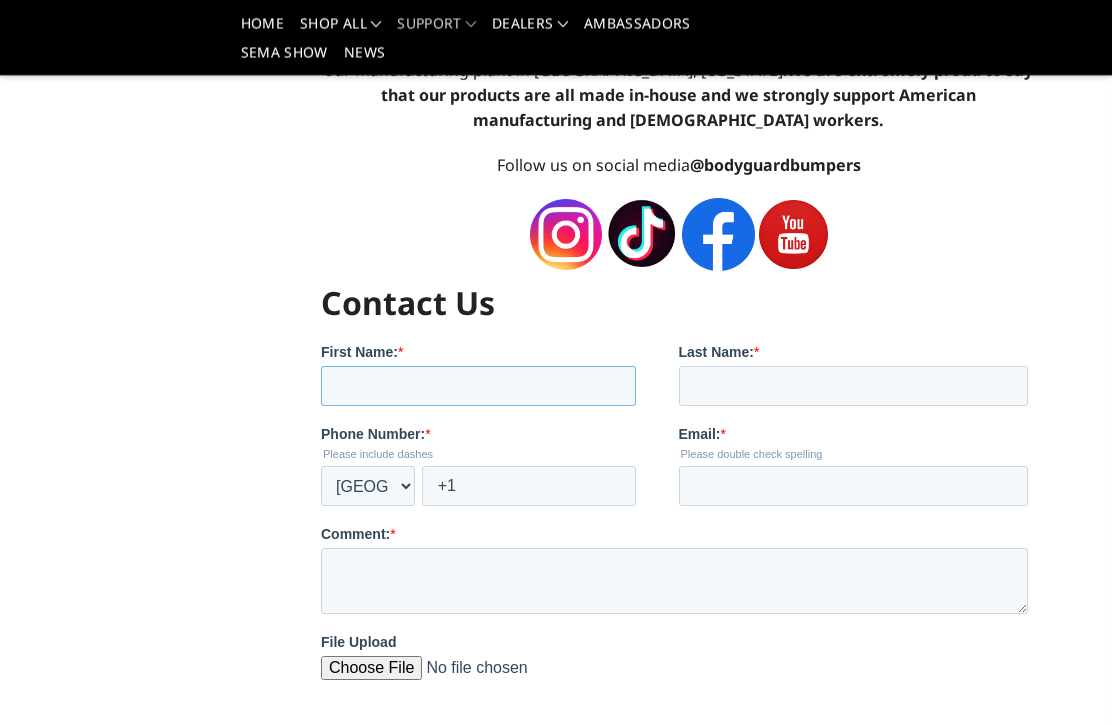 click on "First Name: *" at bounding box center [478, 386] 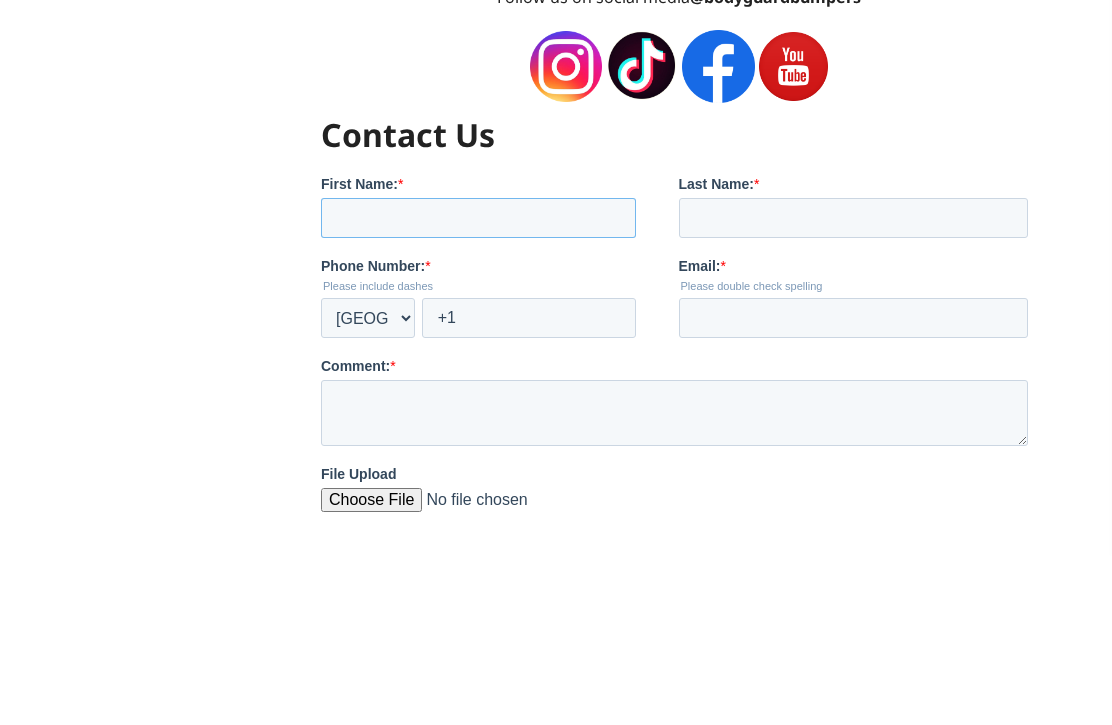 type on "Lindsay" 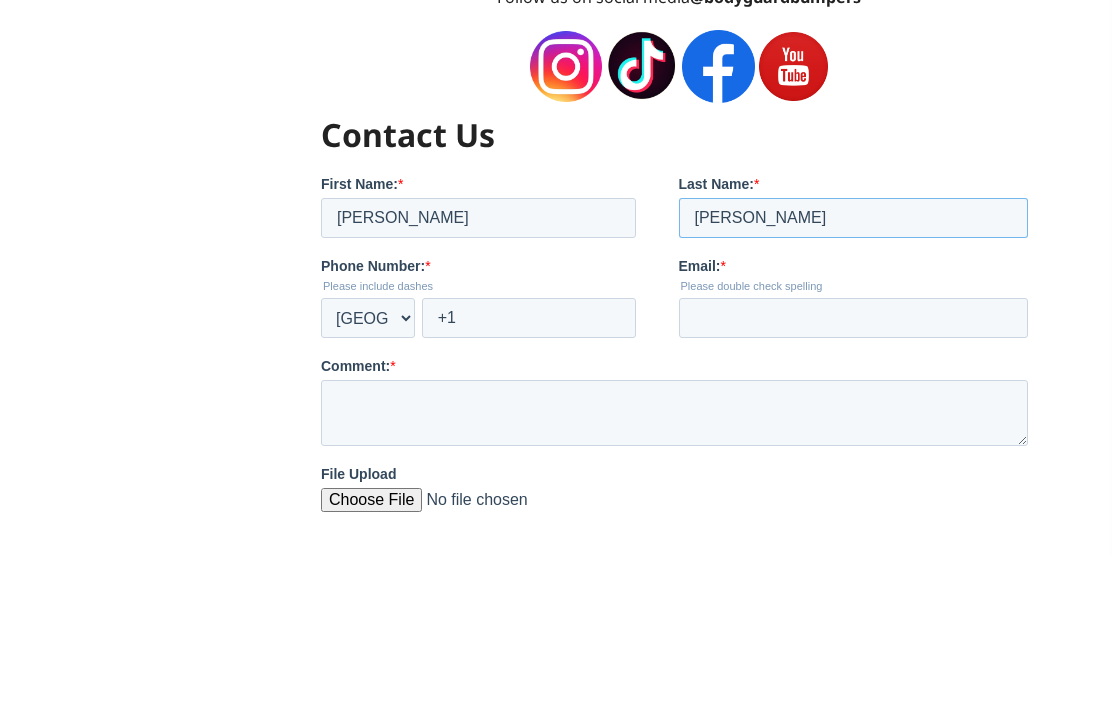 type on "Kittel" 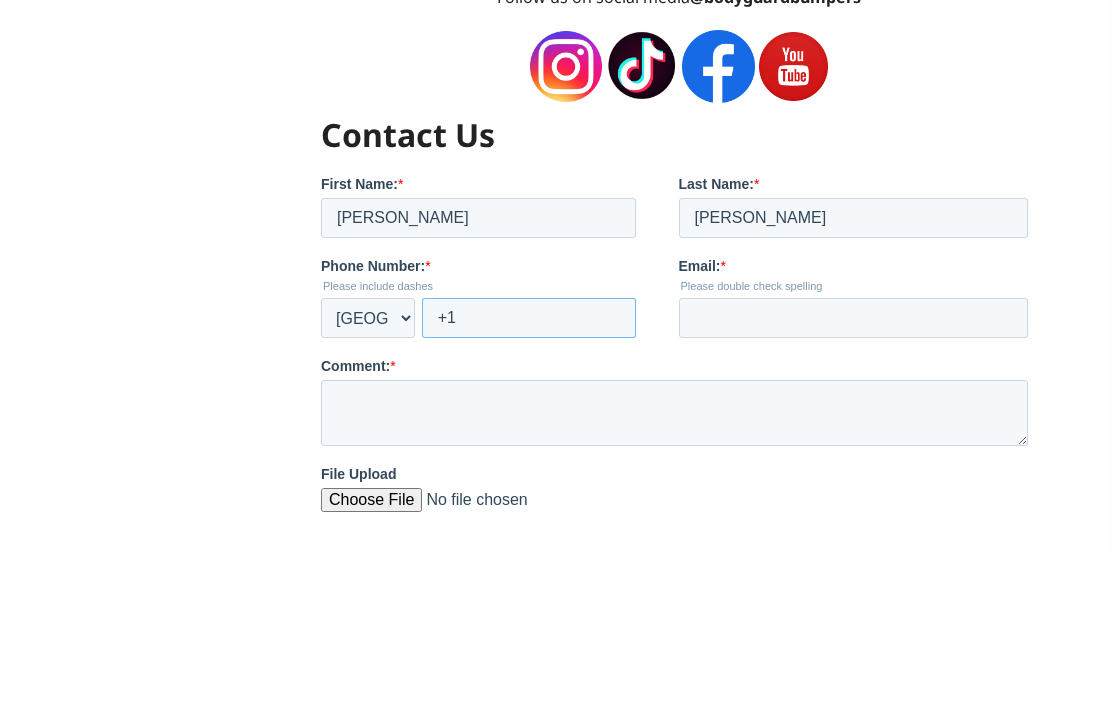 click on "+1" at bounding box center [529, 317] 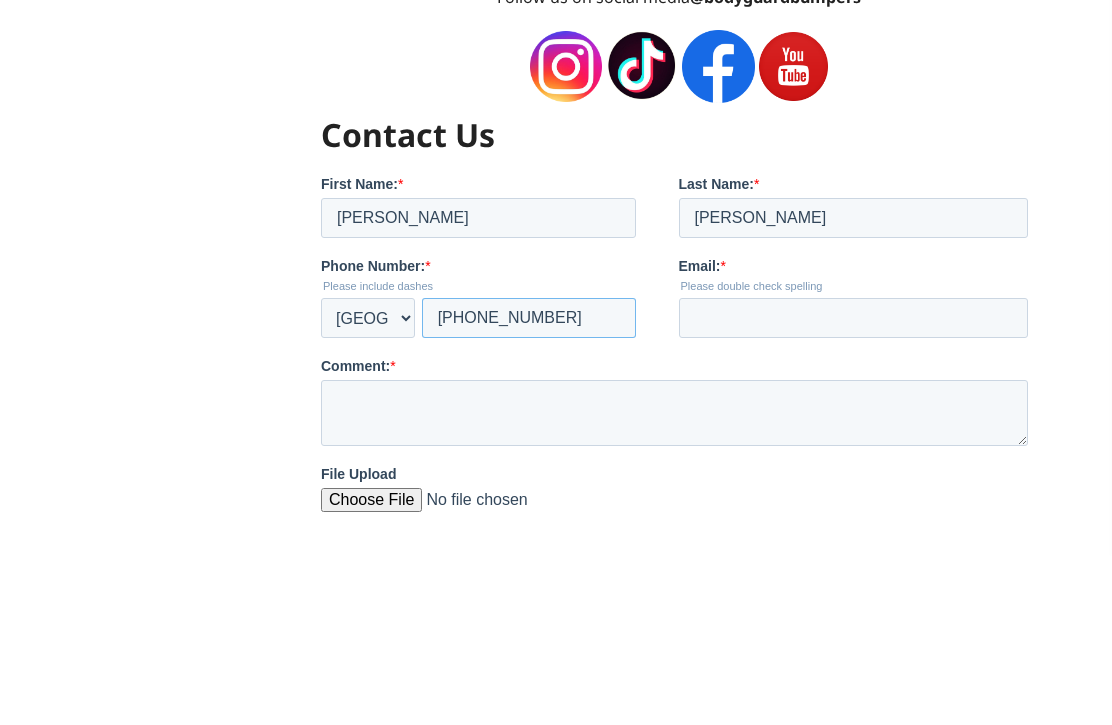 type on "+1 2142884731" 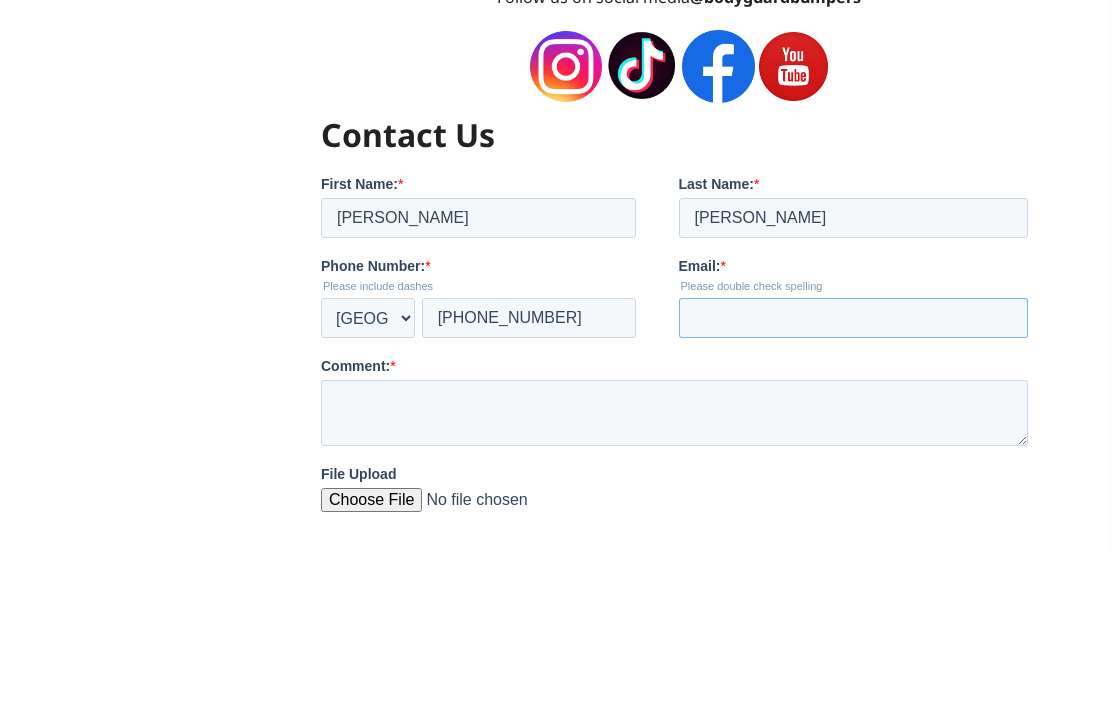 click on "Email: *" at bounding box center (854, 317) 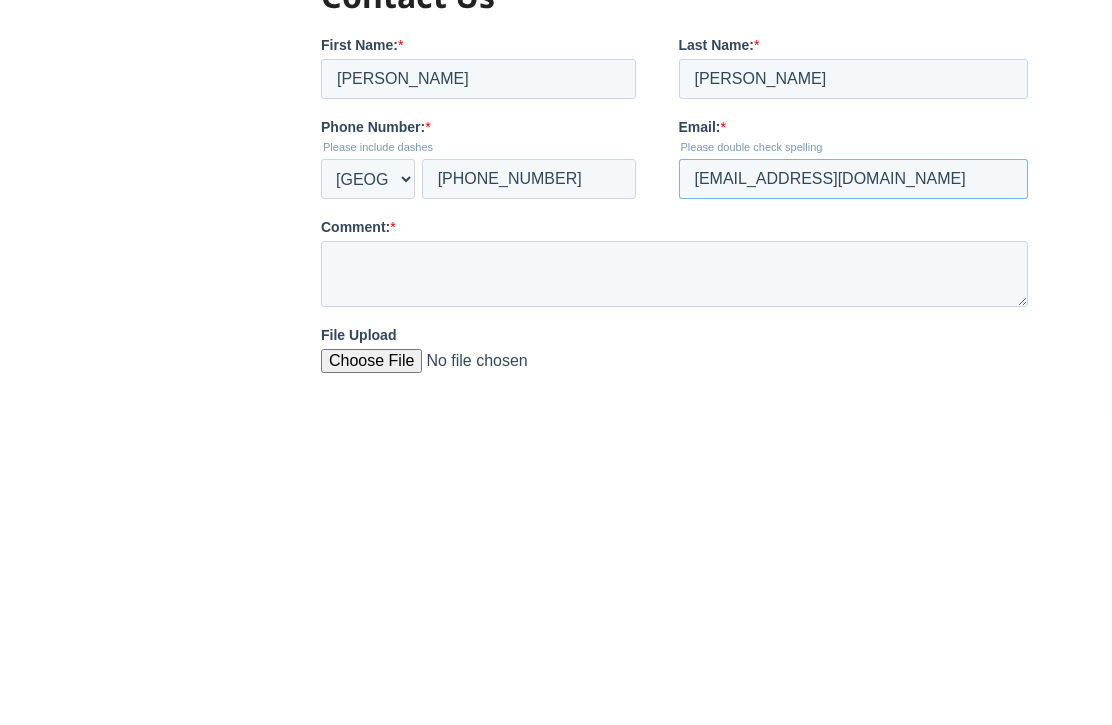 type on "lkittel@tcs-mi.com" 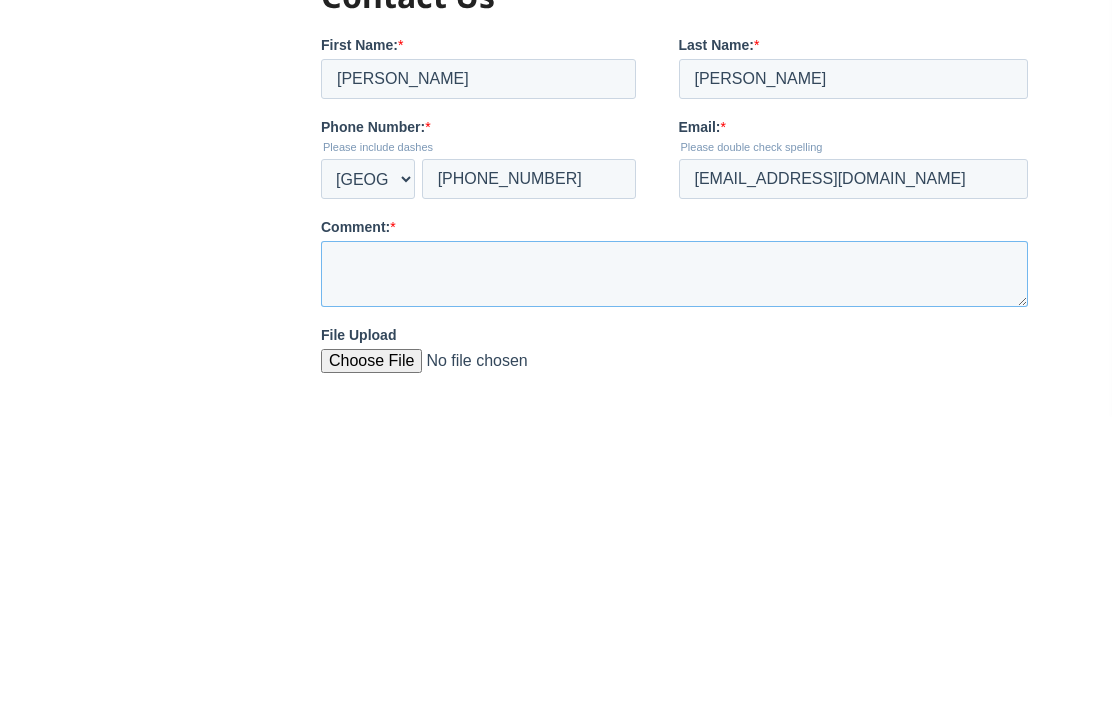 click on "Comment: *" at bounding box center [674, 274] 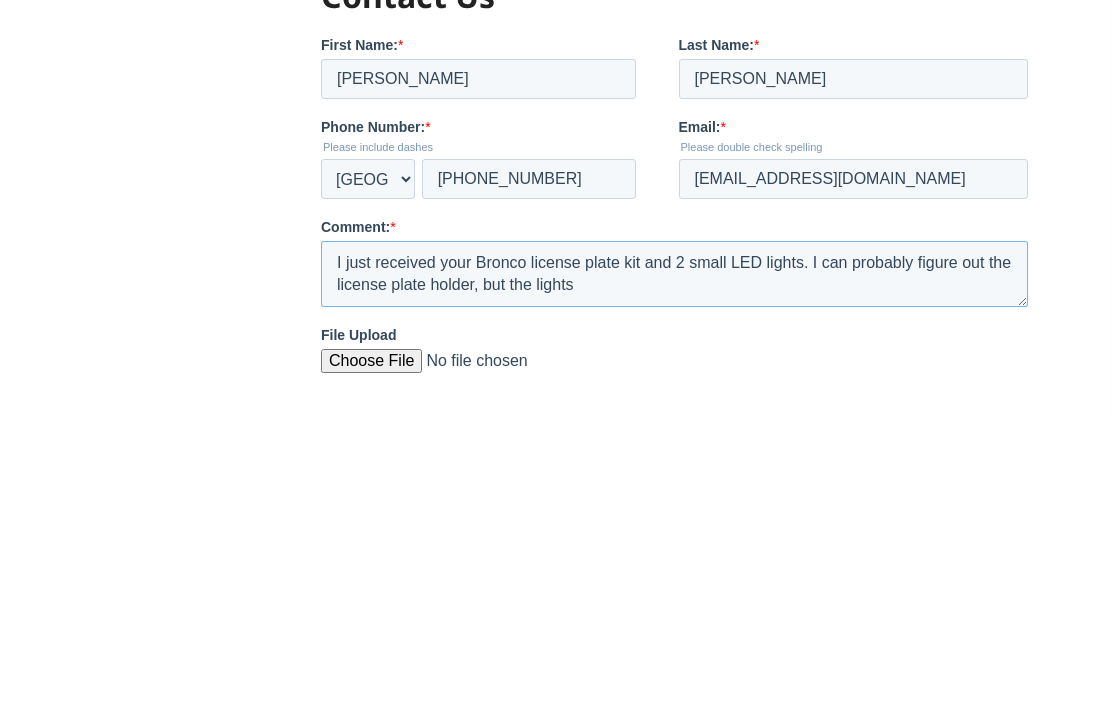 scroll, scrollTop: 996, scrollLeft: 0, axis: vertical 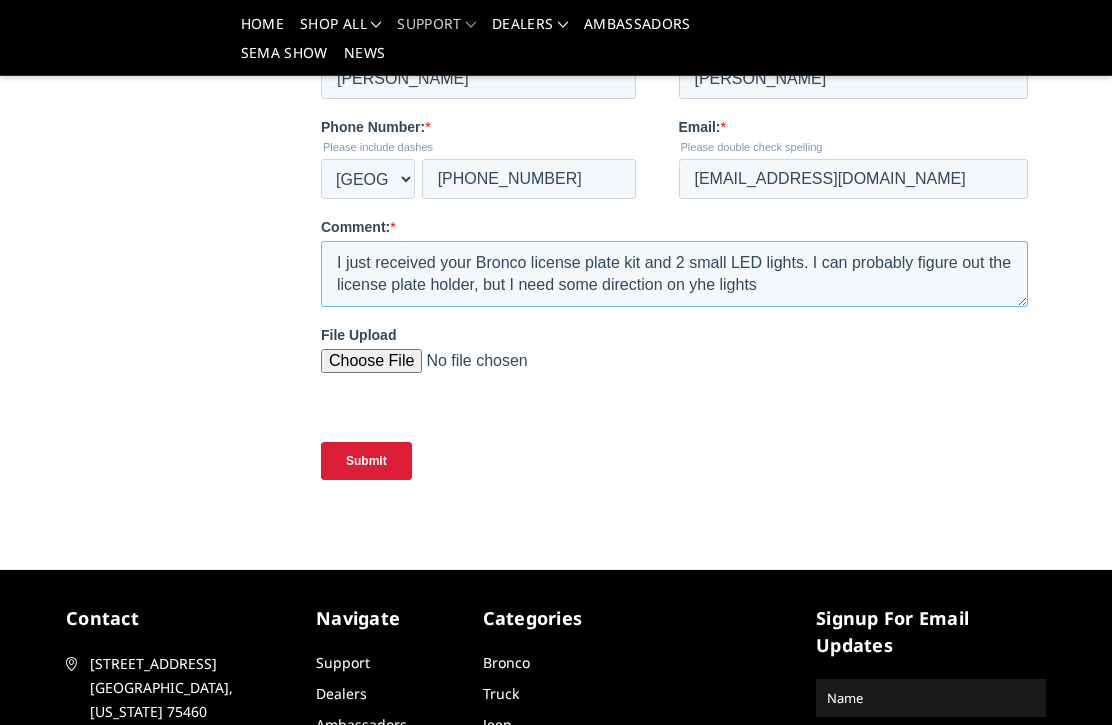 click on "I just received your Bronco license plate kit and 2 small LED lights. I can probably figure out the license plate holder, but I need some direction on yhe lights" at bounding box center [674, 273] 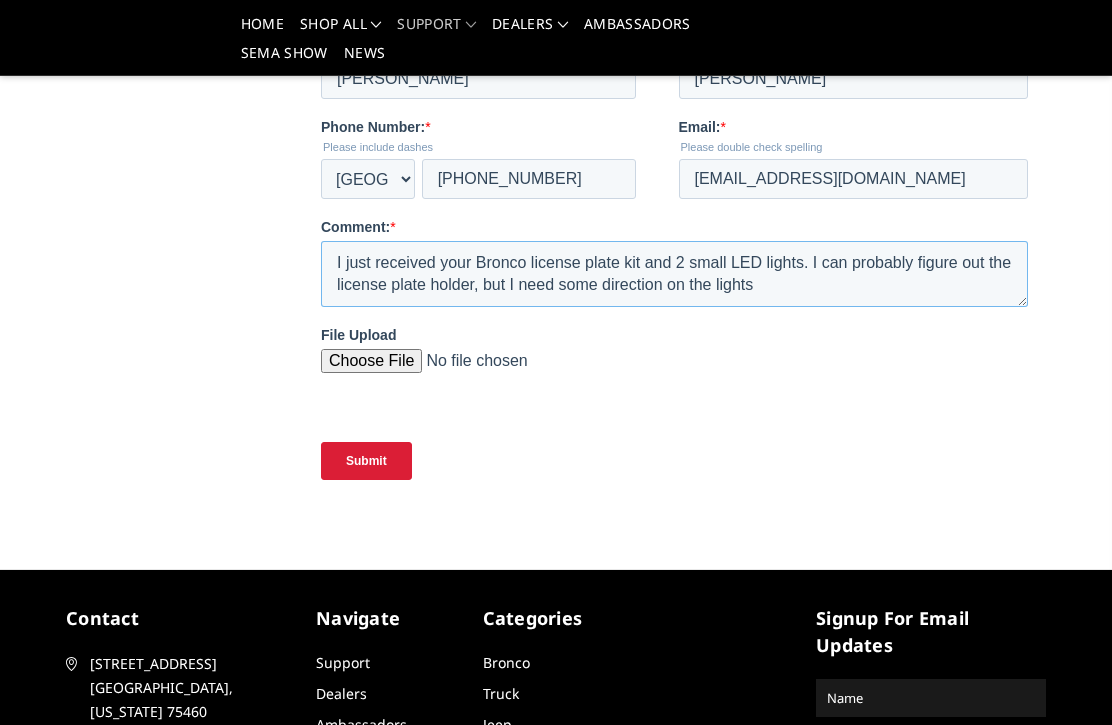click on "I just received your Bronco license plate kit and 2 small LED lights. I can probably figure out the license plate holder, but I need some direction on the lights" at bounding box center (674, 273) 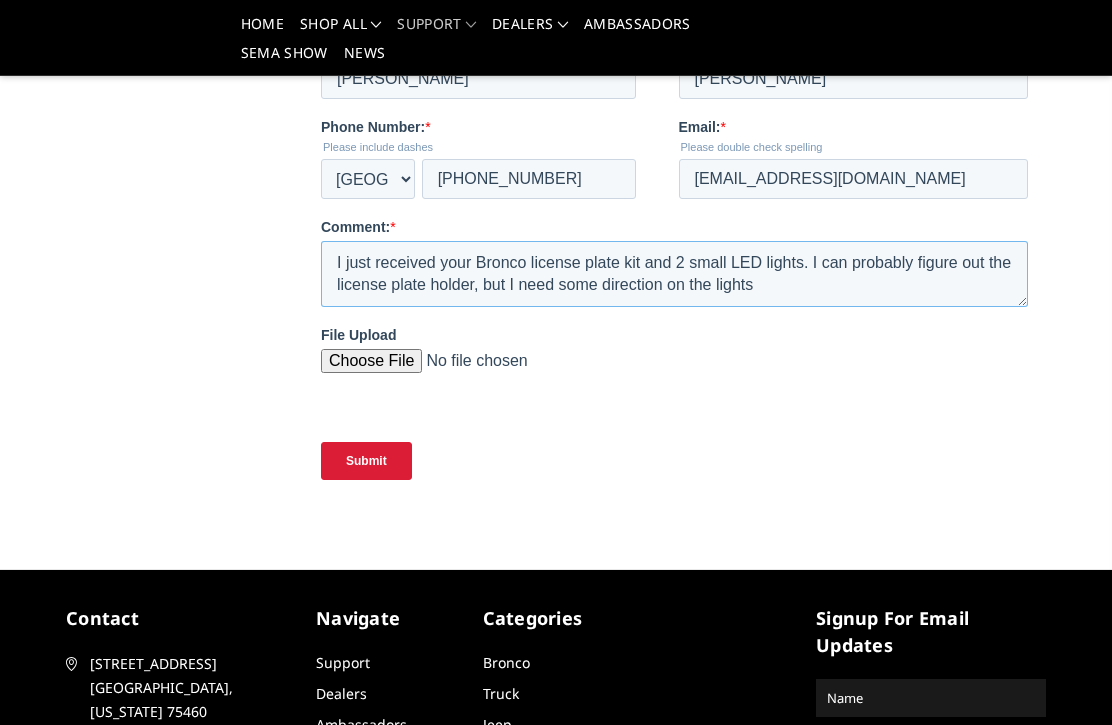 click on "I just received your Bronco license plate kit and 2 small LED lights. I can probably figure out the license plate holder, but I need some direction on the lights" at bounding box center (674, 273) 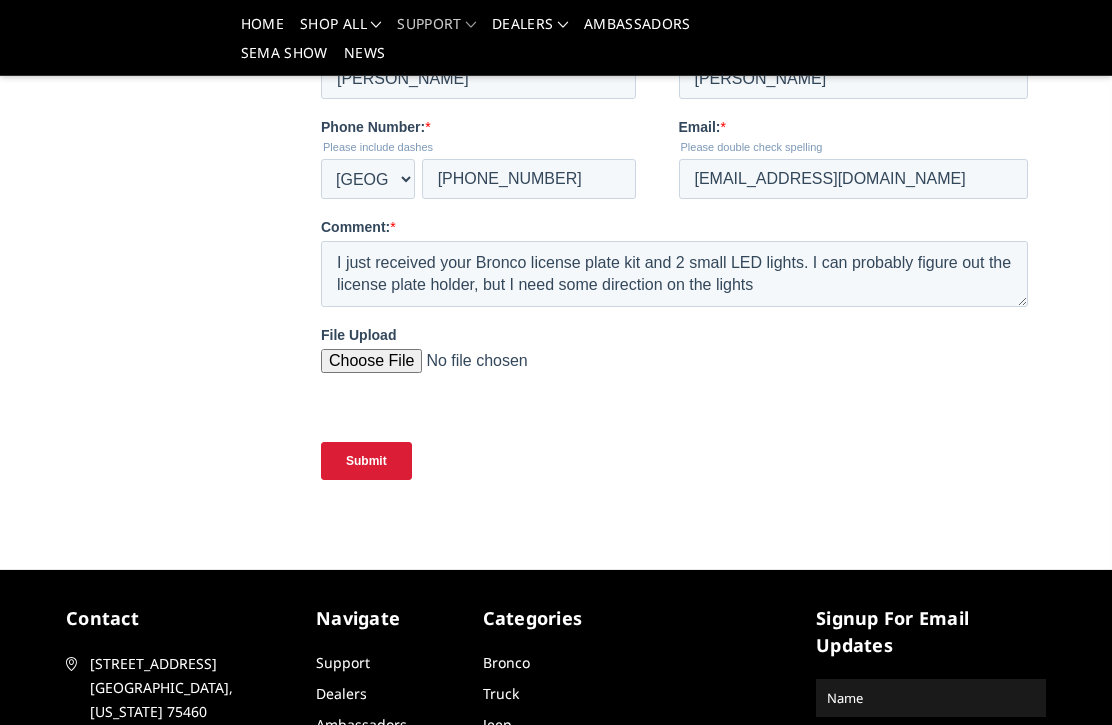 click on "Home
Support
Contact  Us
Contact  Us
Web Pages
Support
FAQ
Install Instructions
Shipping
Warranty
Terms & Conditions
Cancellations & Returns
Discounts
Sponsorship
Check Lead Time
MAP Policy
Check Order Status
New Product Wait List" at bounding box center (556, -186) 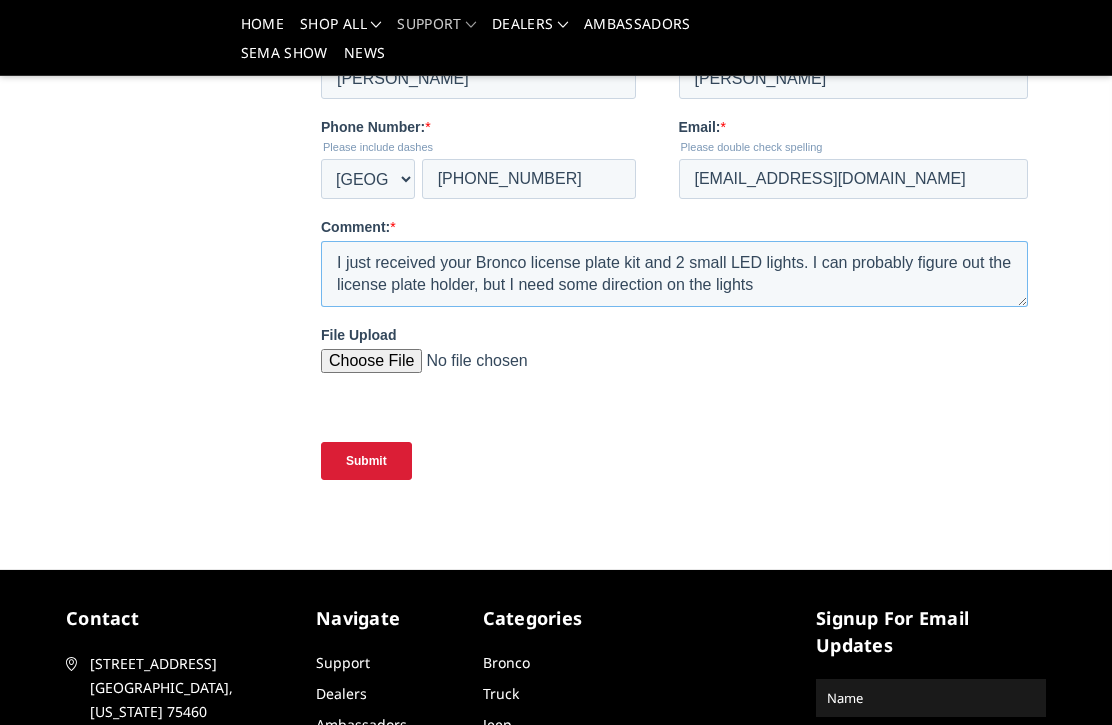 click on "I just received your Bronco license plate kit and 2 small LED lights. I can probably figure out the license plate holder, but I need some direction on the lights" at bounding box center [674, 273] 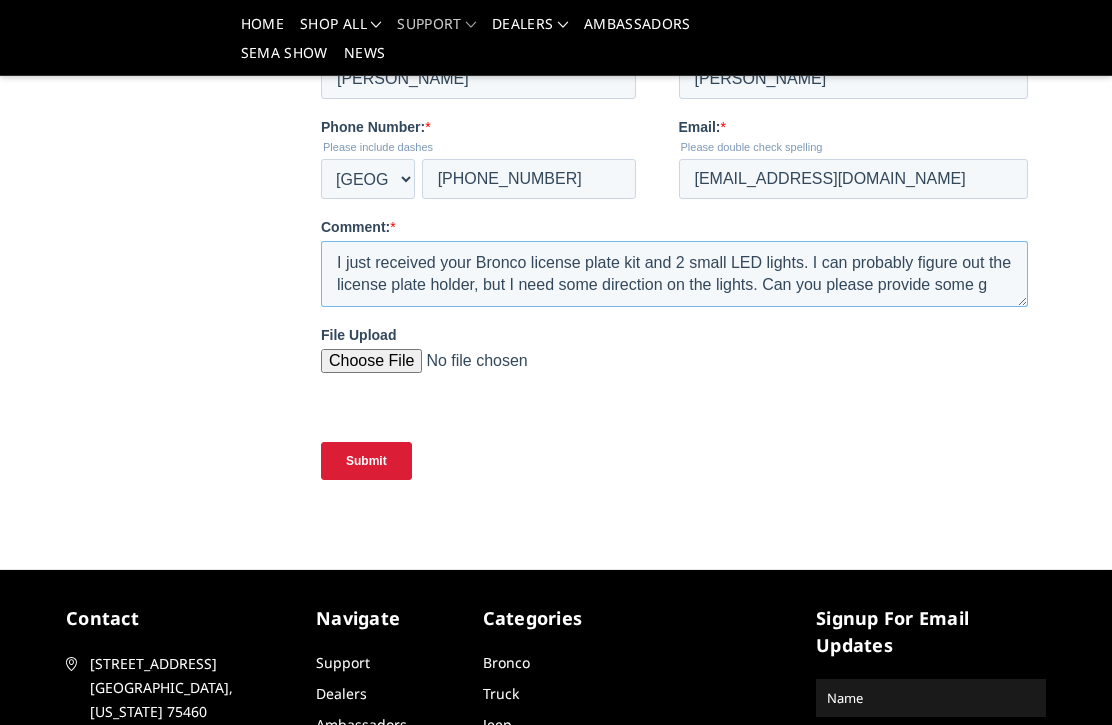 scroll, scrollTop: 11, scrollLeft: 0, axis: vertical 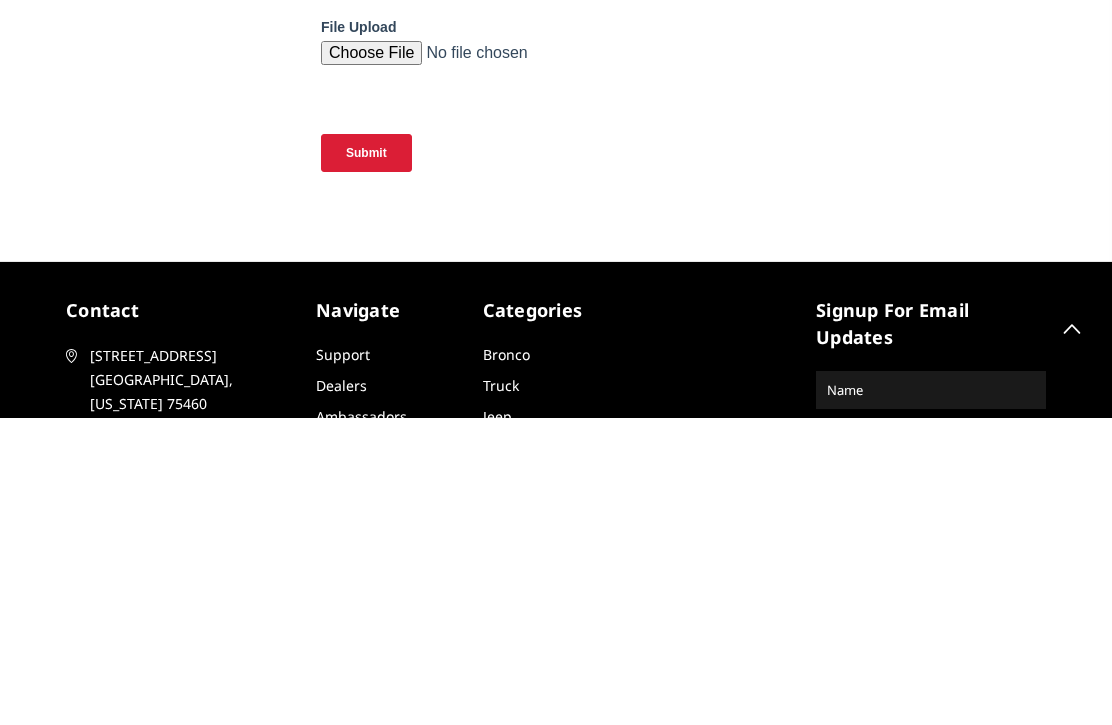 type on "I just received your Bronco license plate kit and 2 small LED lights. I can probably figure out the license plate holder, but I need some direction on the lights. Can you please provide some guidance." 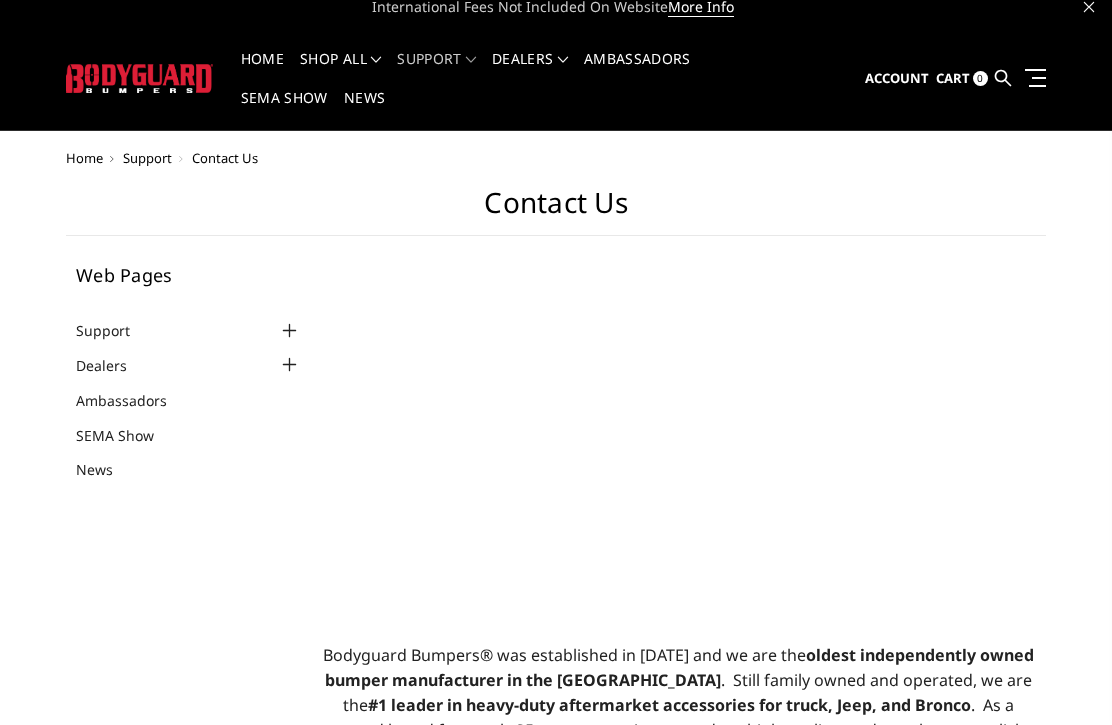 scroll, scrollTop: 13, scrollLeft: 0, axis: vertical 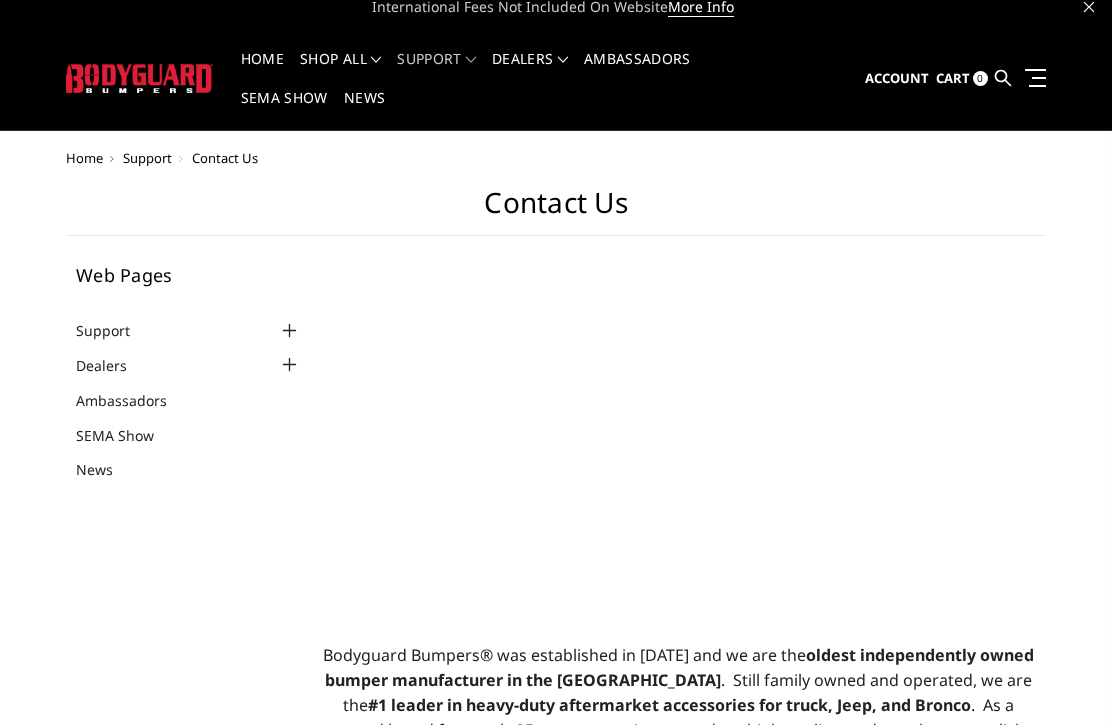 click on "News" at bounding box center [364, 110] 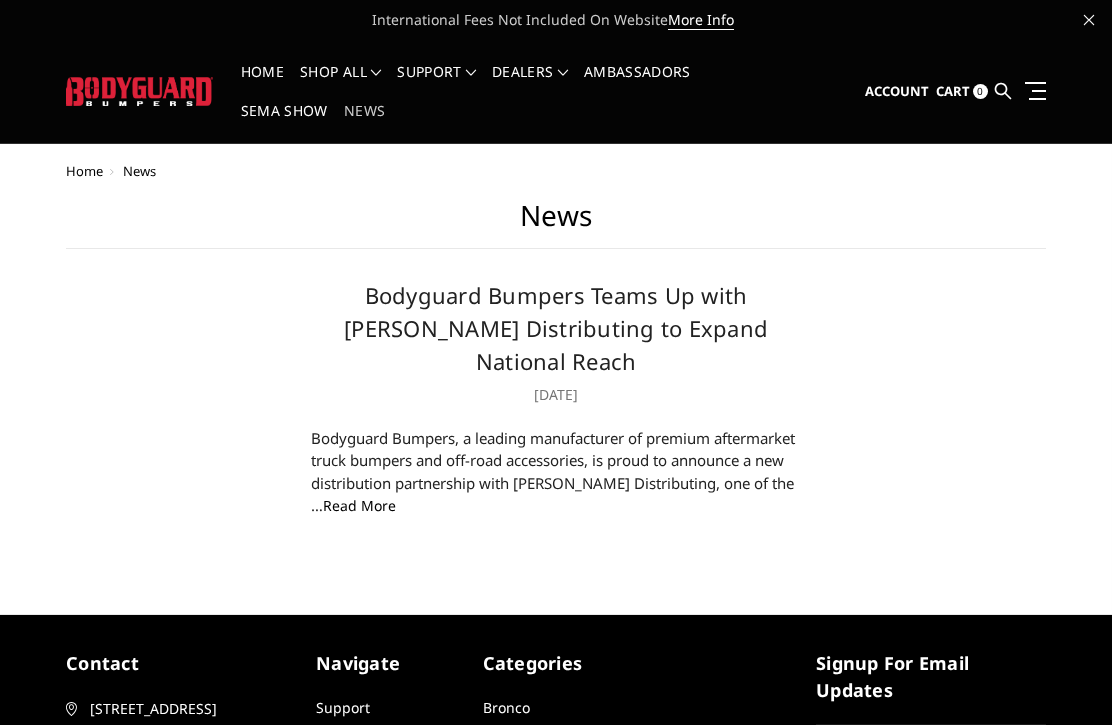 scroll, scrollTop: 0, scrollLeft: 0, axis: both 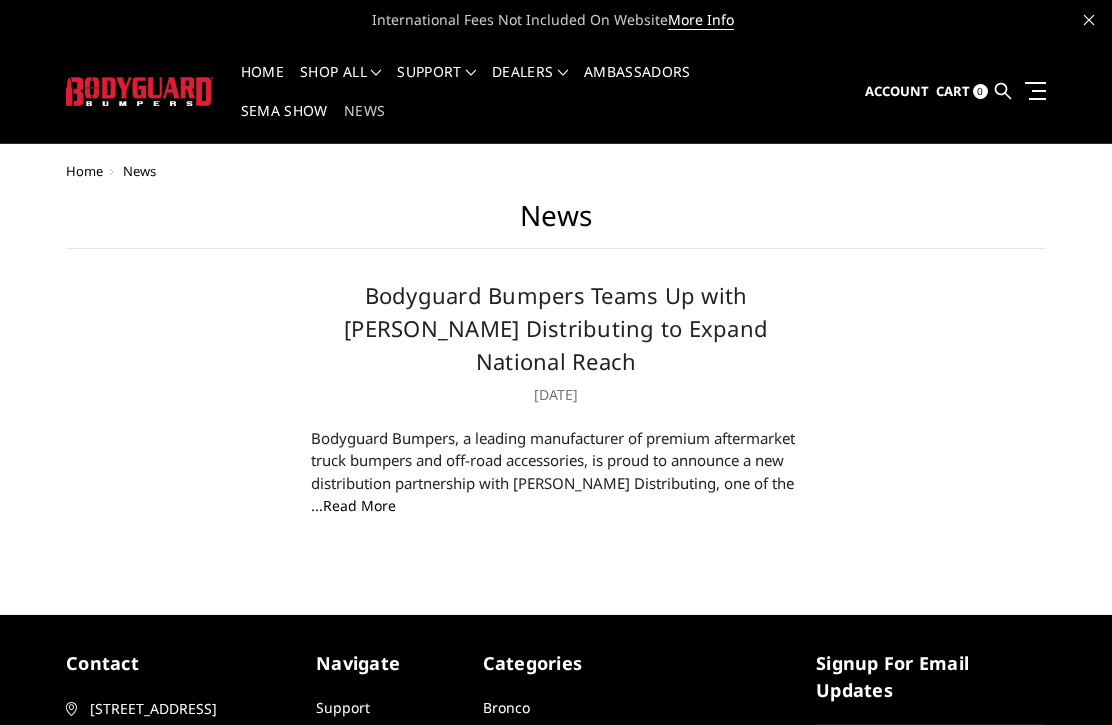 click on "Home" at bounding box center (262, 84) 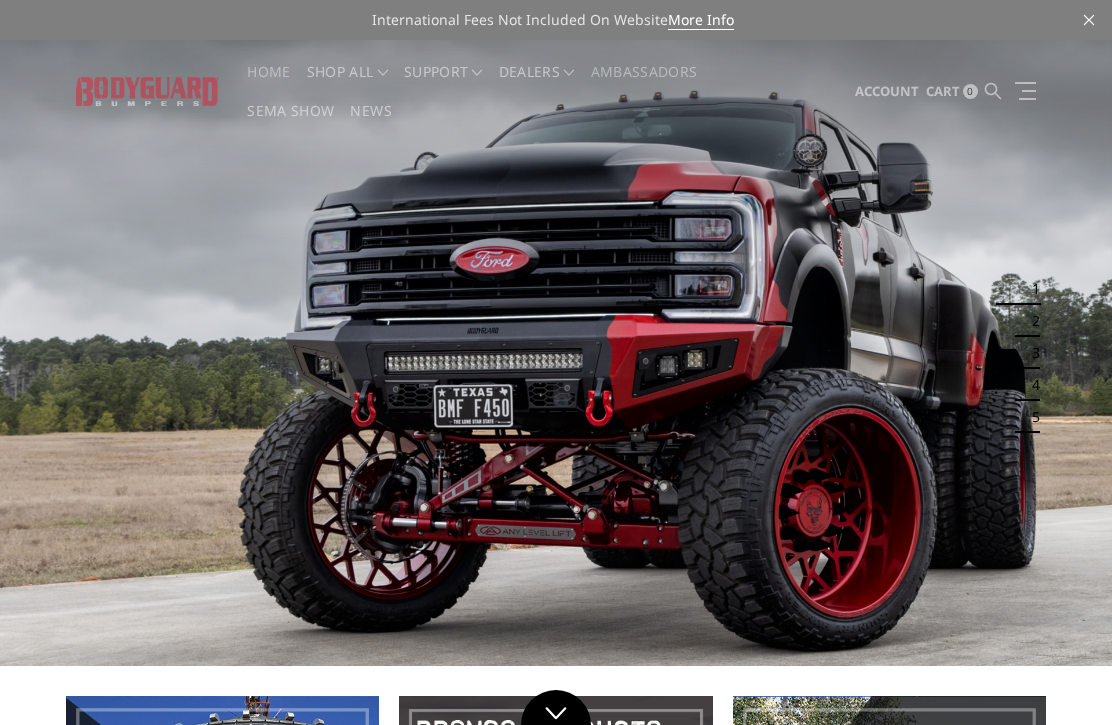 scroll, scrollTop: 0, scrollLeft: 0, axis: both 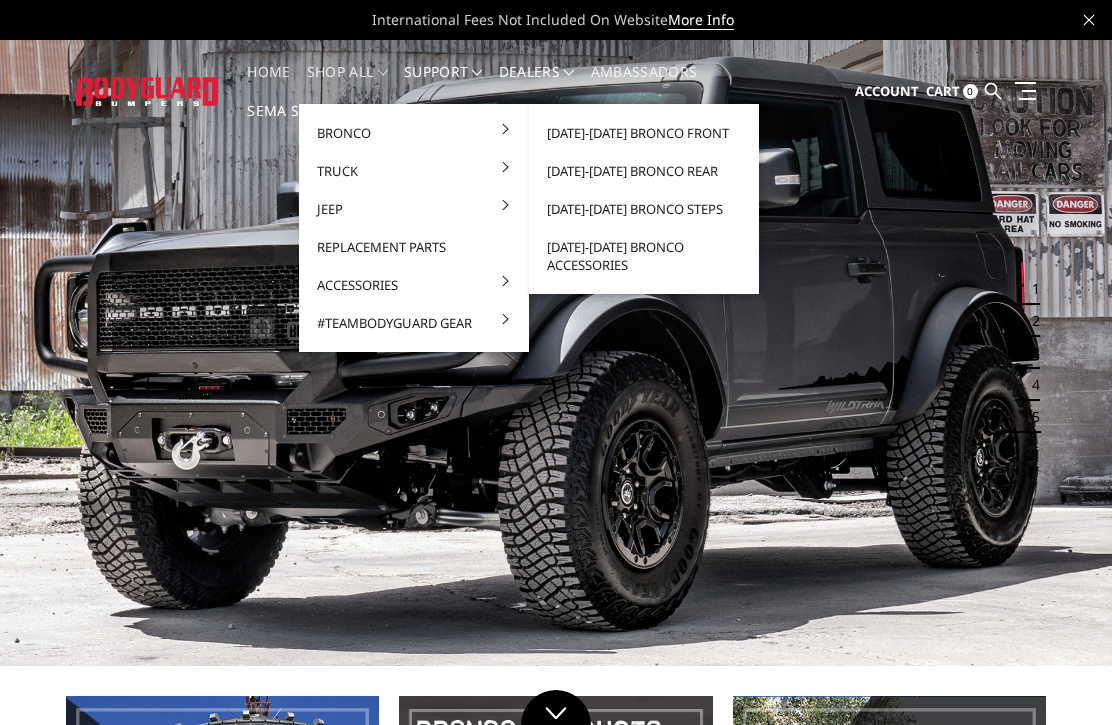 click on "[DATE]-[DATE] Bronco Front" at bounding box center (644, 133) 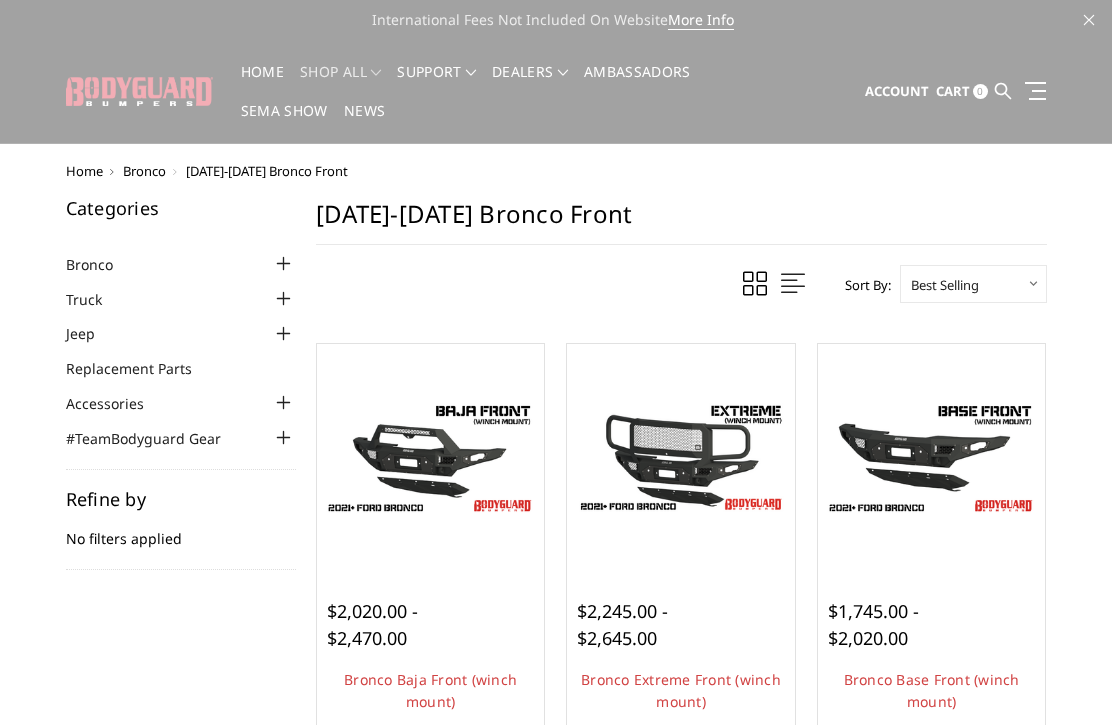scroll, scrollTop: 0, scrollLeft: 0, axis: both 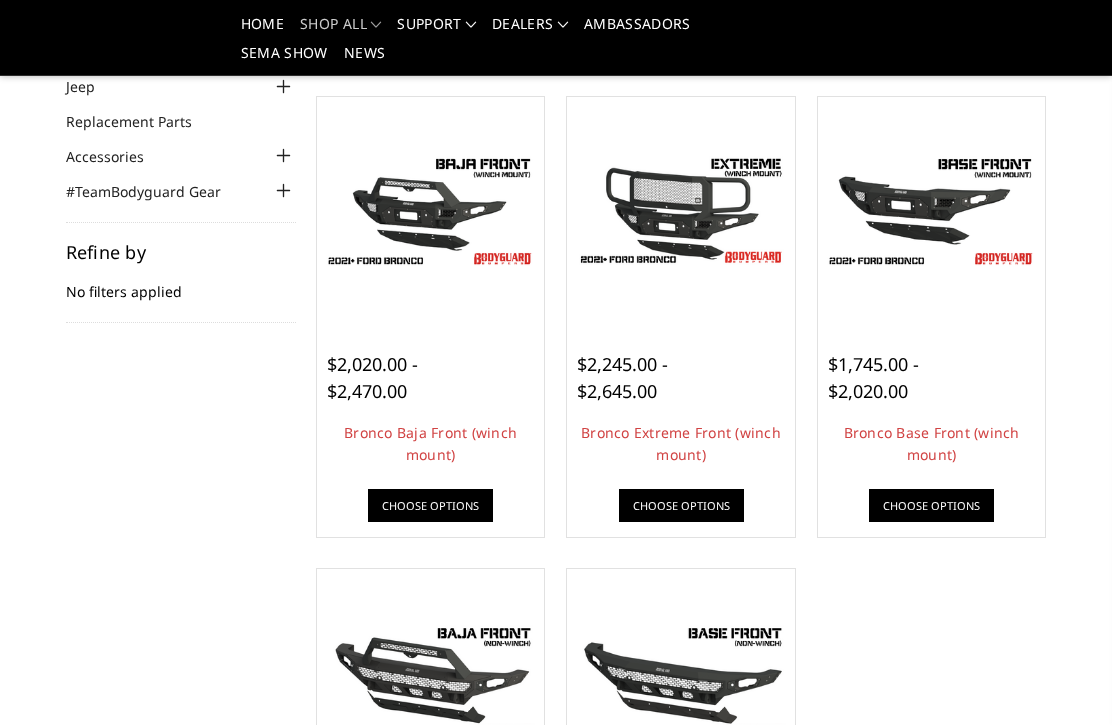 click on "Bronco Baja Front (winch mount)" at bounding box center (430, 443) 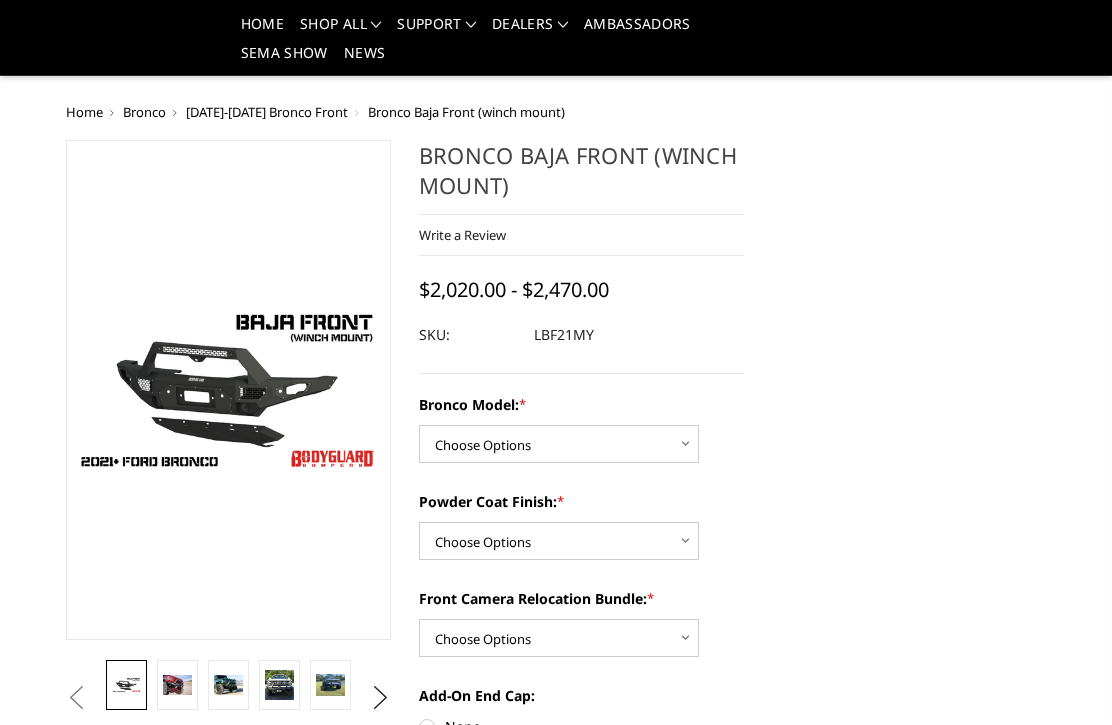 scroll, scrollTop: 322, scrollLeft: 0, axis: vertical 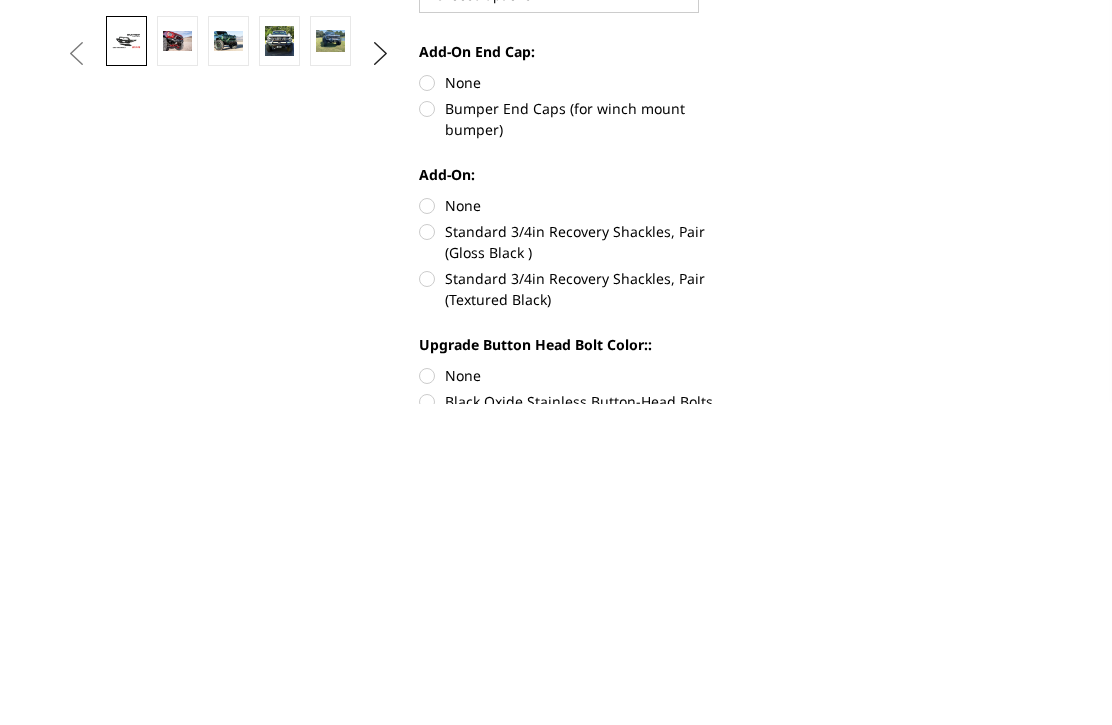 click on "Choose Options
Base/Badlands/Wildtrak/etc.
Raptor" at bounding box center [559, 122] 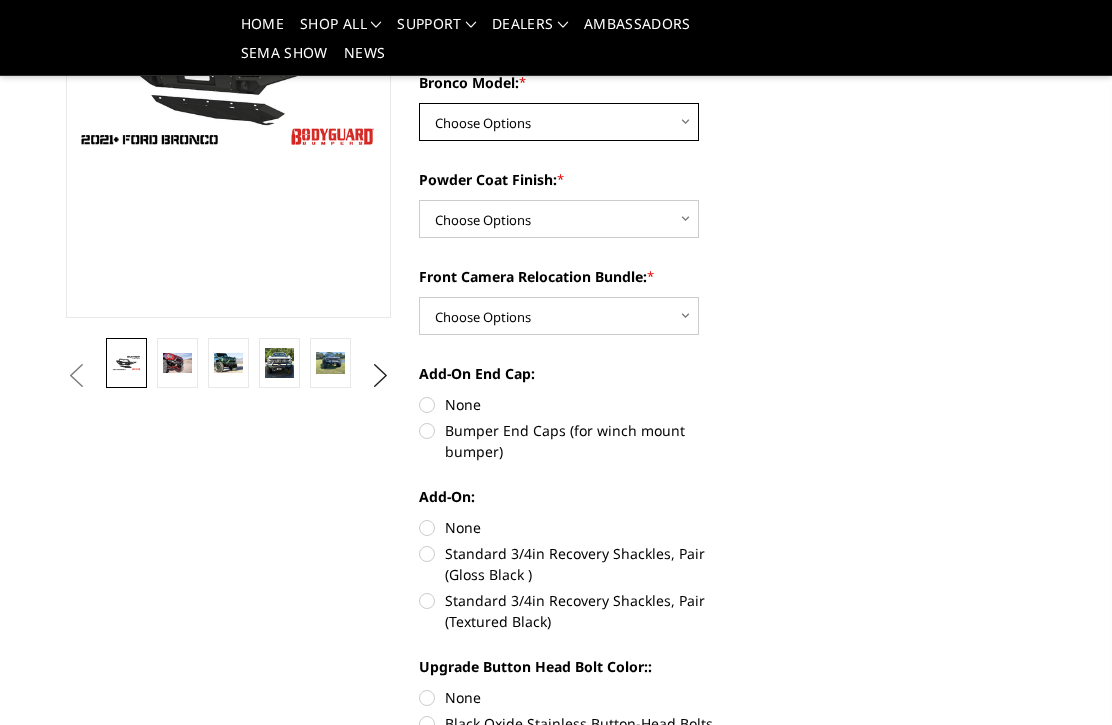 select on "4012" 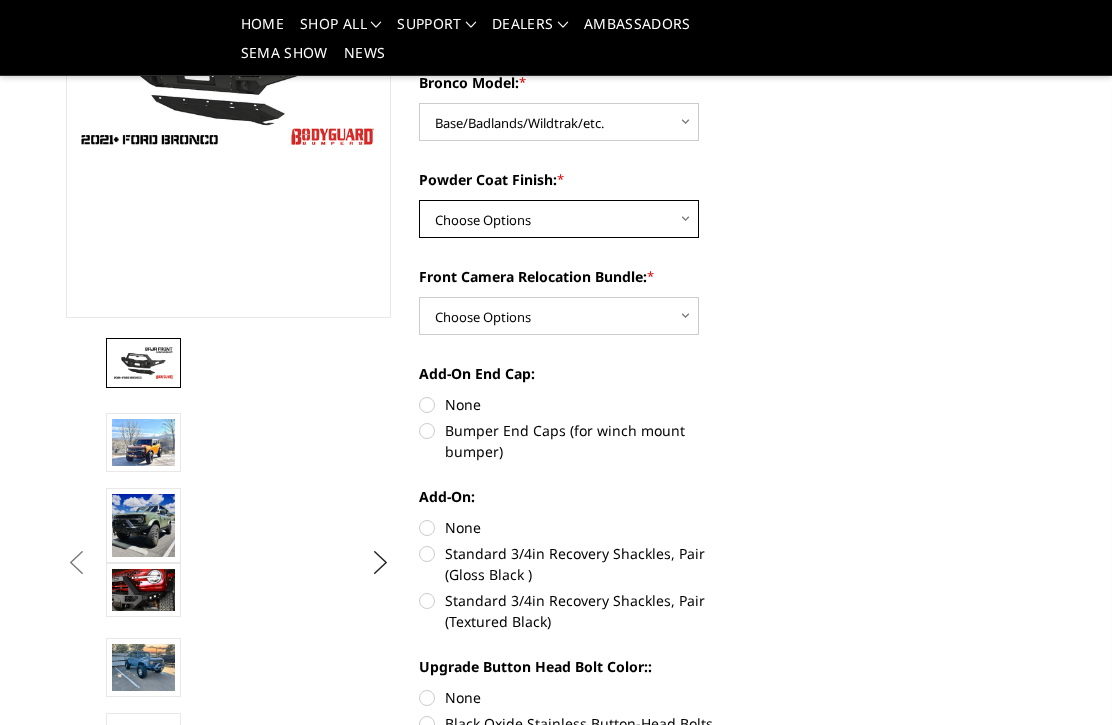 click on "Choose Options
Bare Metal
Textured Black Powder Coat" at bounding box center (559, 219) 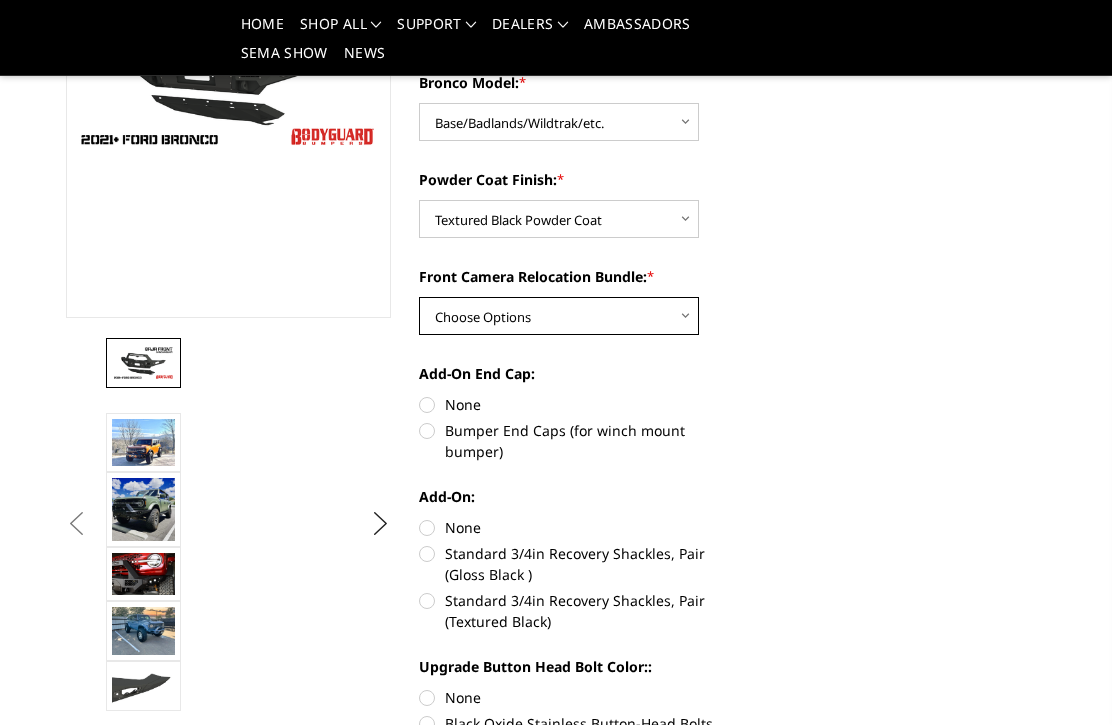 click on "Choose Options
With Front Camera Relocation (Harness and Pod)
Without Front Camera Relocation" at bounding box center (559, 316) 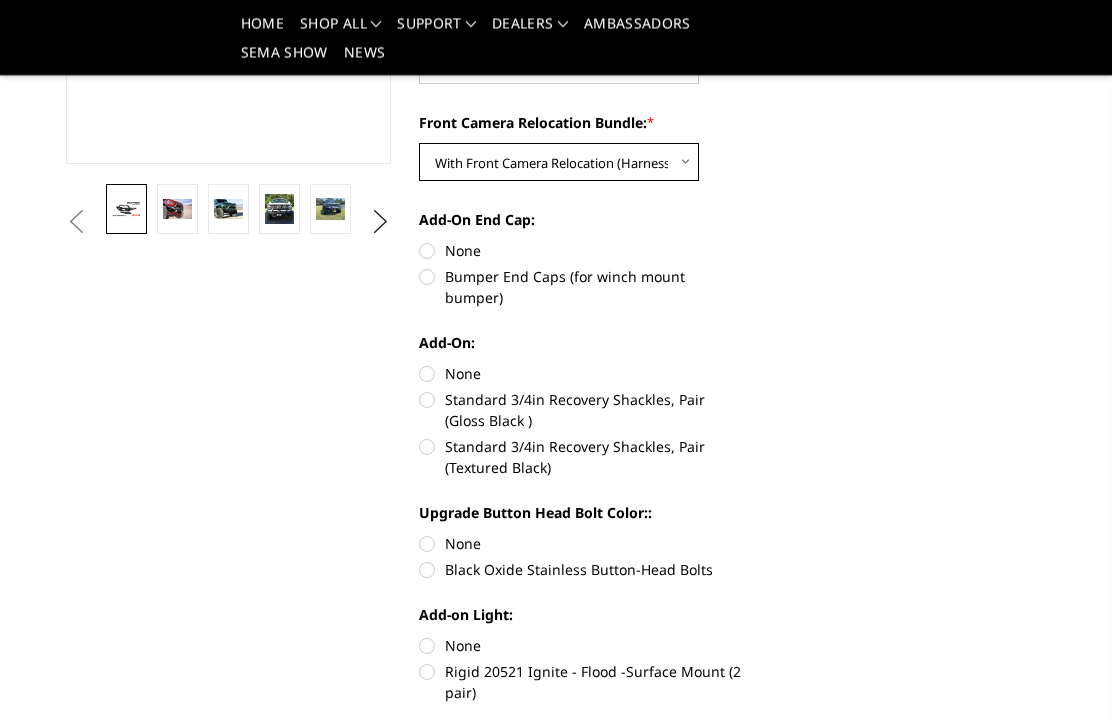 scroll, scrollTop: 478, scrollLeft: 0, axis: vertical 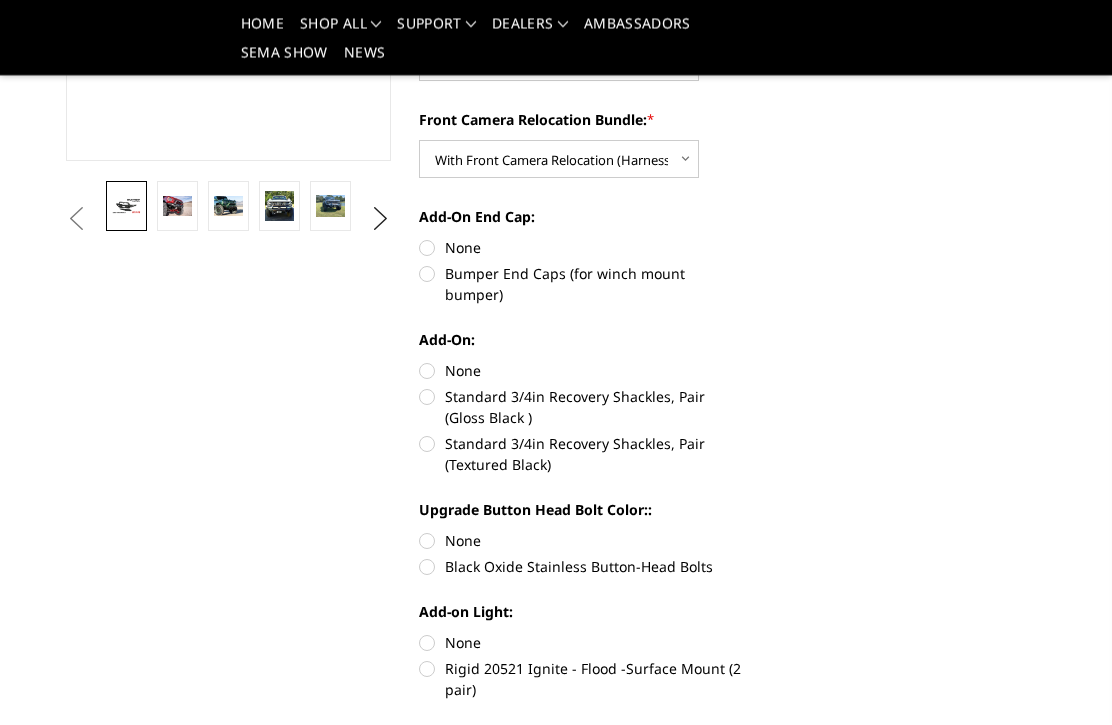 click on "Bumper End Caps (for winch mount bumper)" at bounding box center (581, 285) 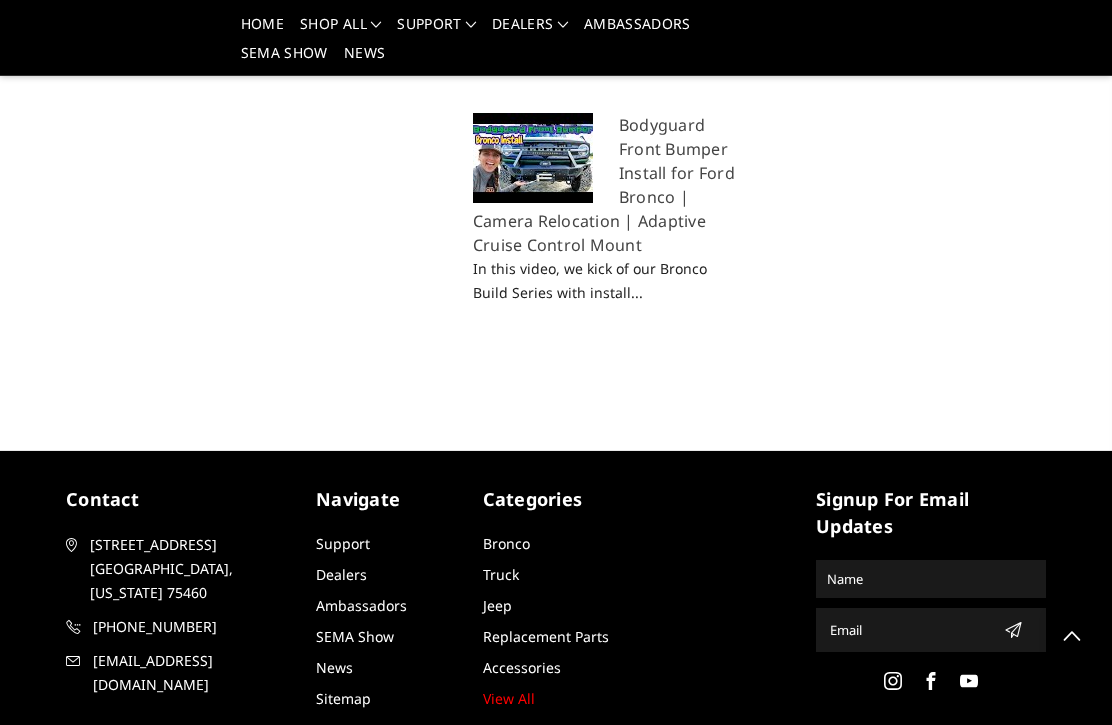 scroll, scrollTop: 2465, scrollLeft: 0, axis: vertical 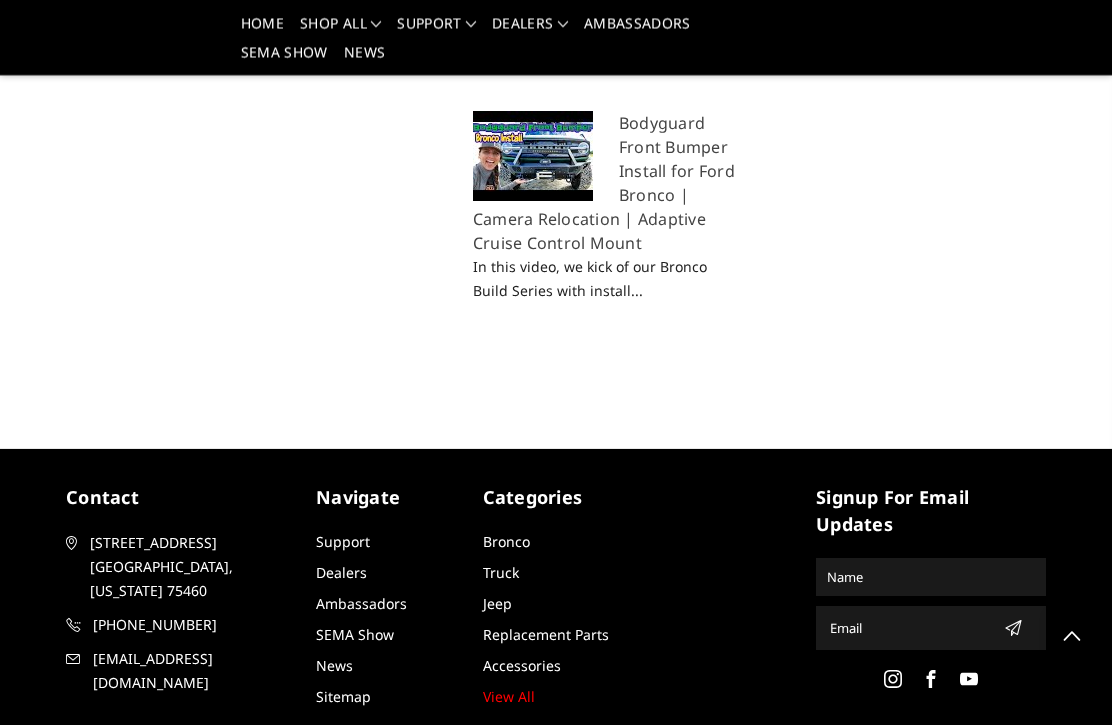 click on "Replacement Parts" at bounding box center [546, 635] 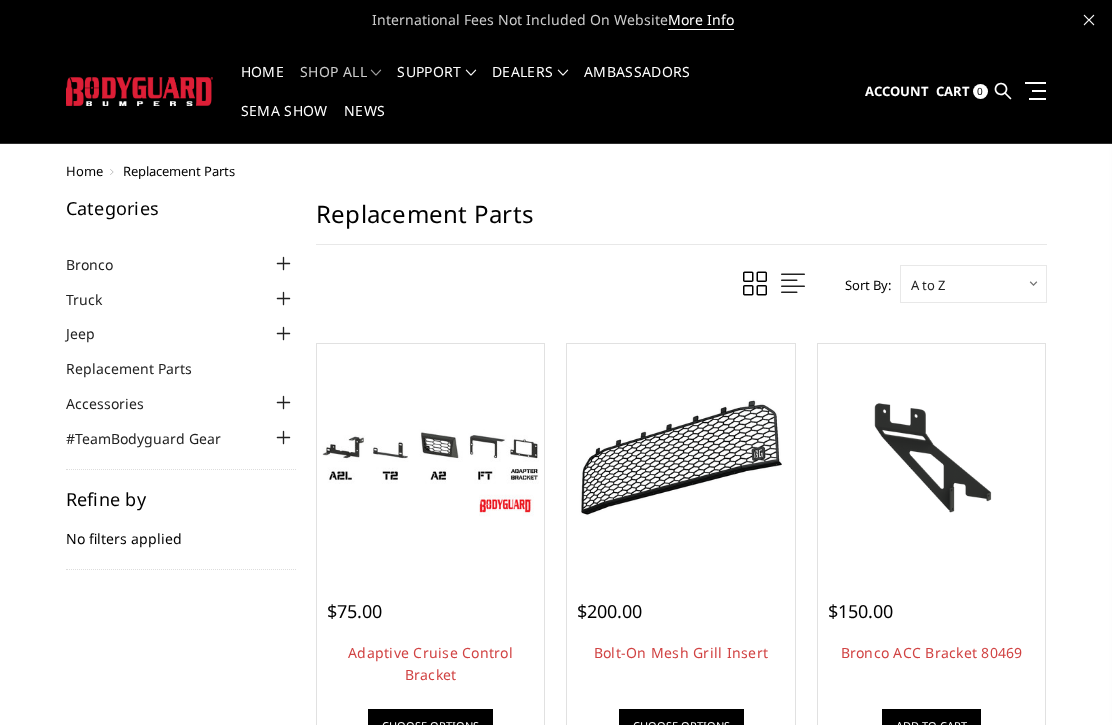 scroll, scrollTop: 0, scrollLeft: 0, axis: both 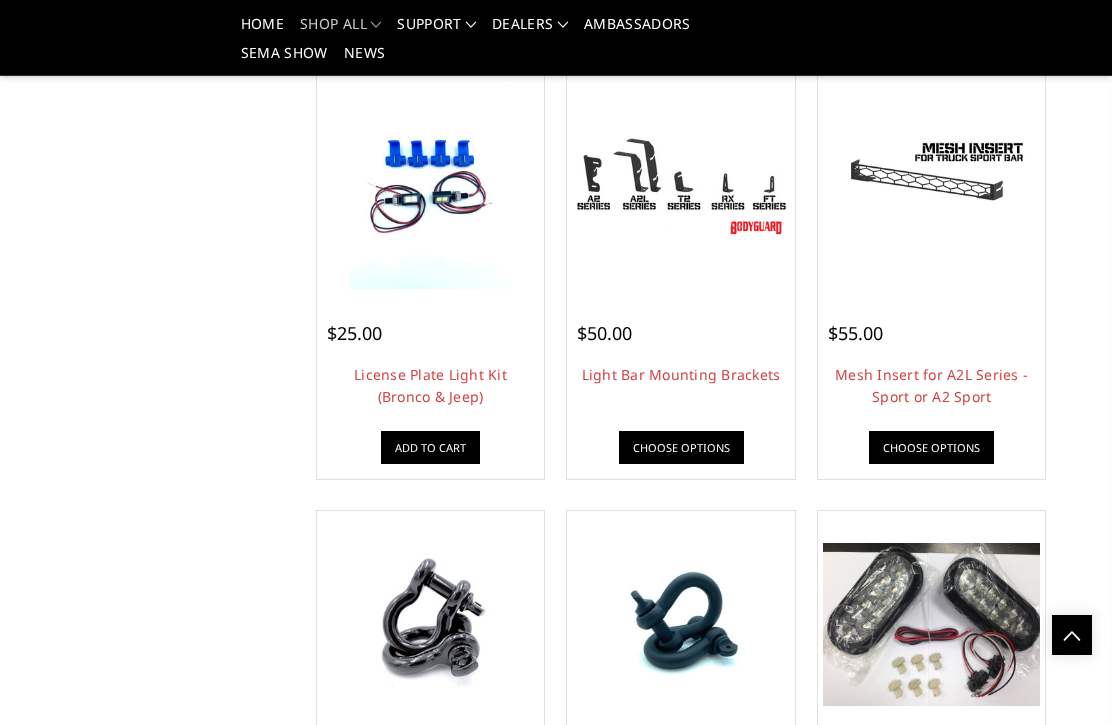 click on "License Plate Light Kit (Bronco & Jeep)" at bounding box center (430, 385) 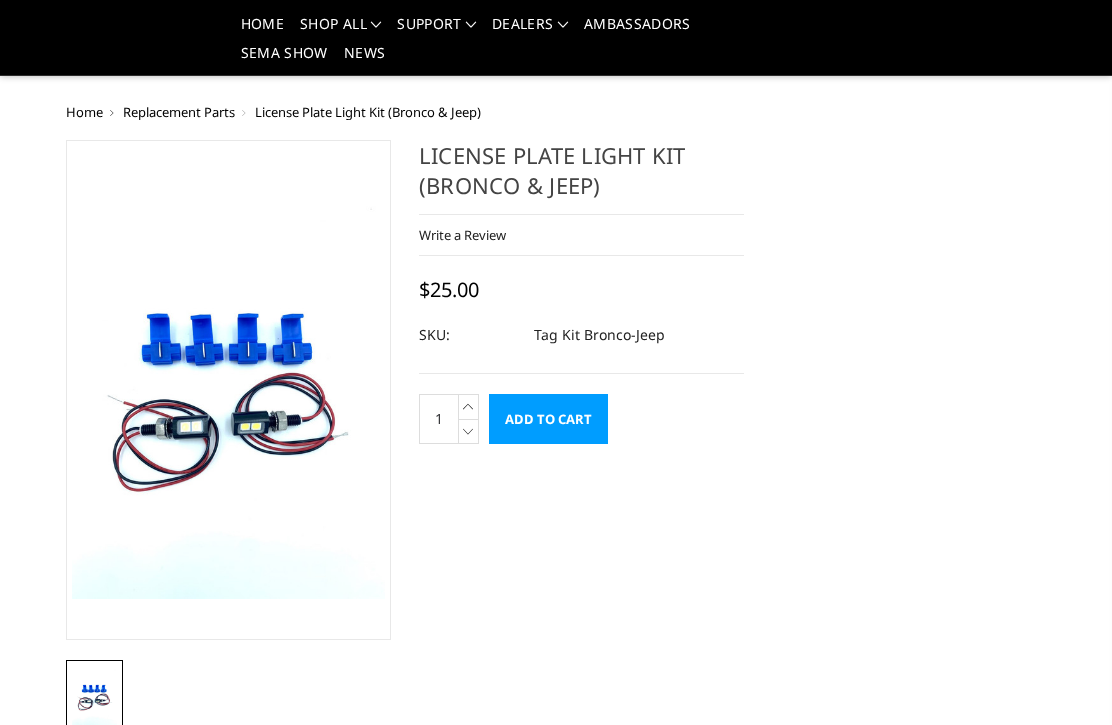 scroll, scrollTop: 322, scrollLeft: 0, axis: vertical 